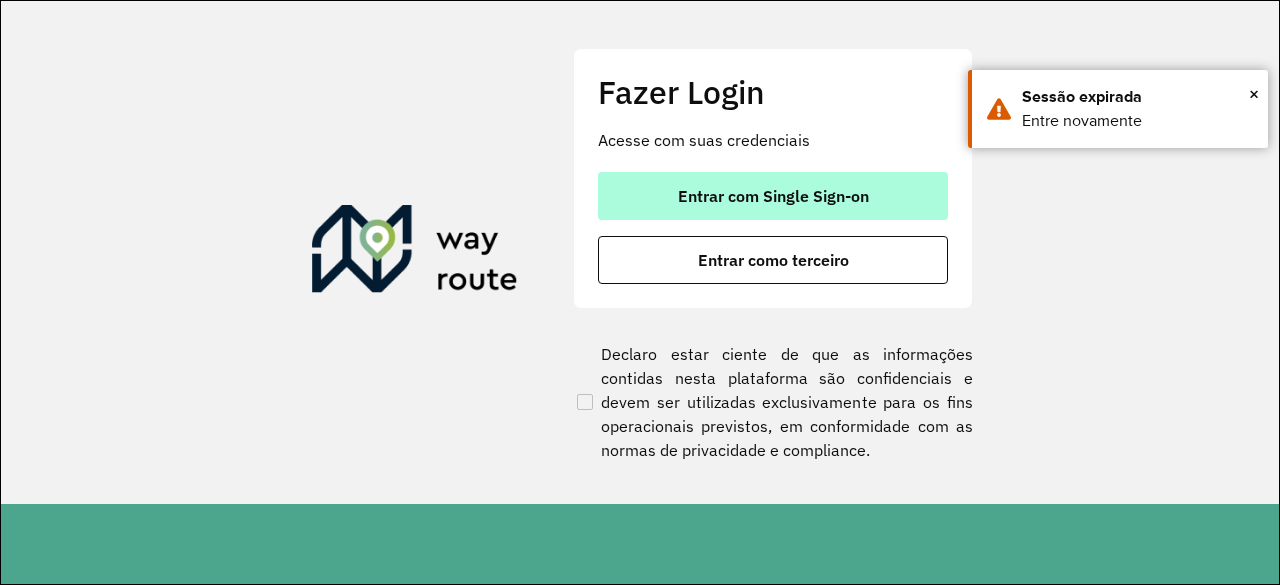 scroll, scrollTop: 0, scrollLeft: 0, axis: both 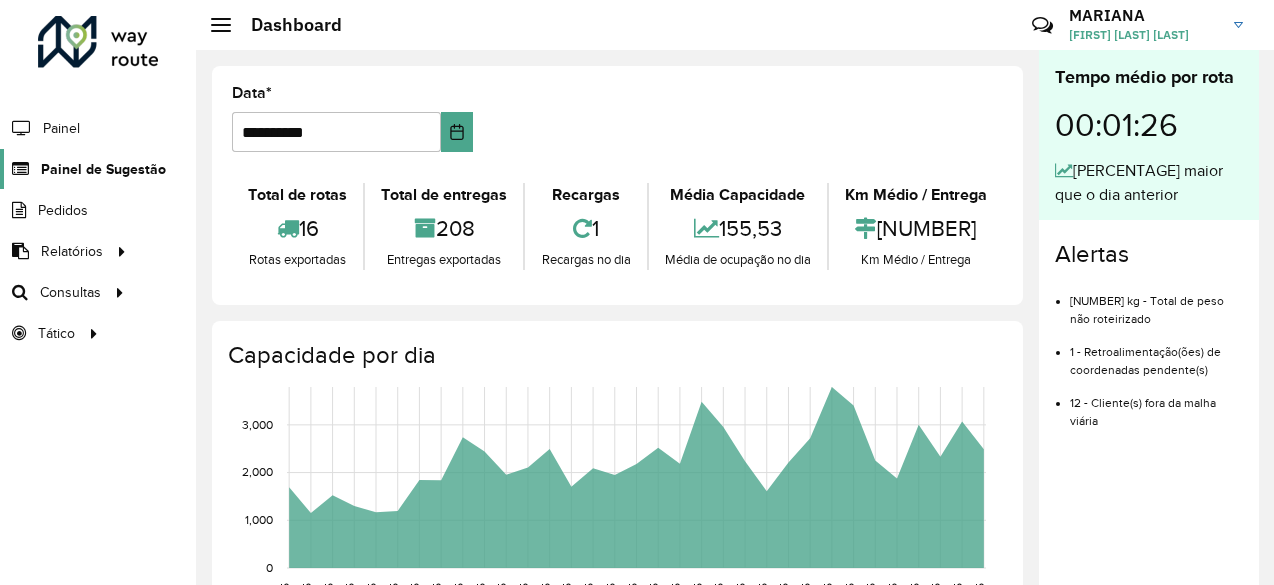 click on "Painel de Sugestão" 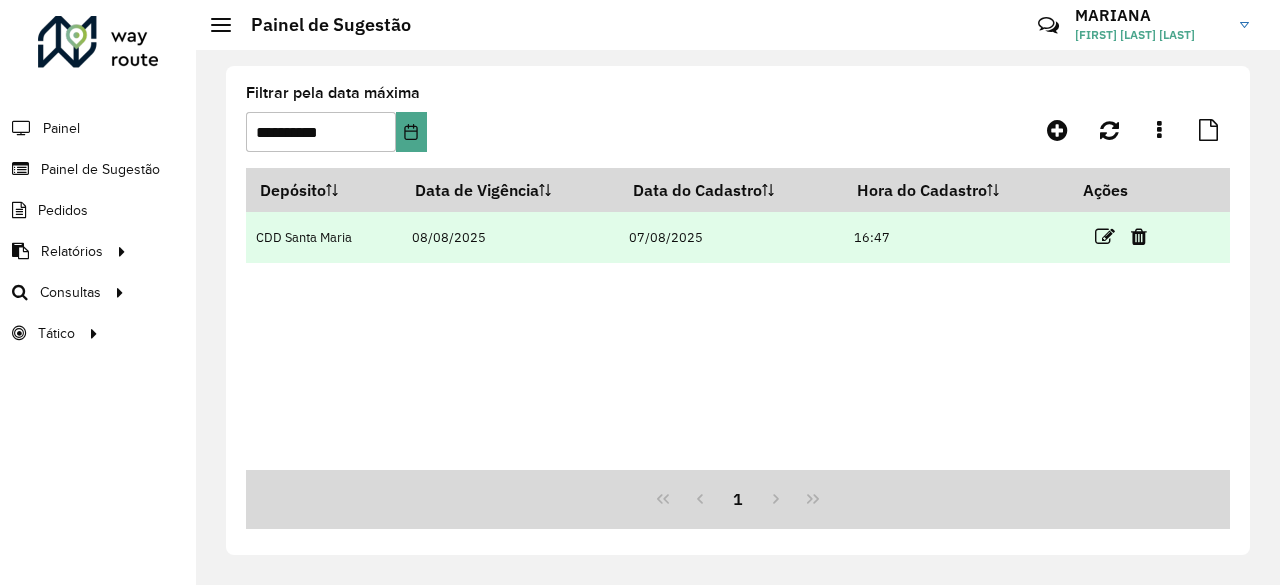 click at bounding box center [1105, 237] 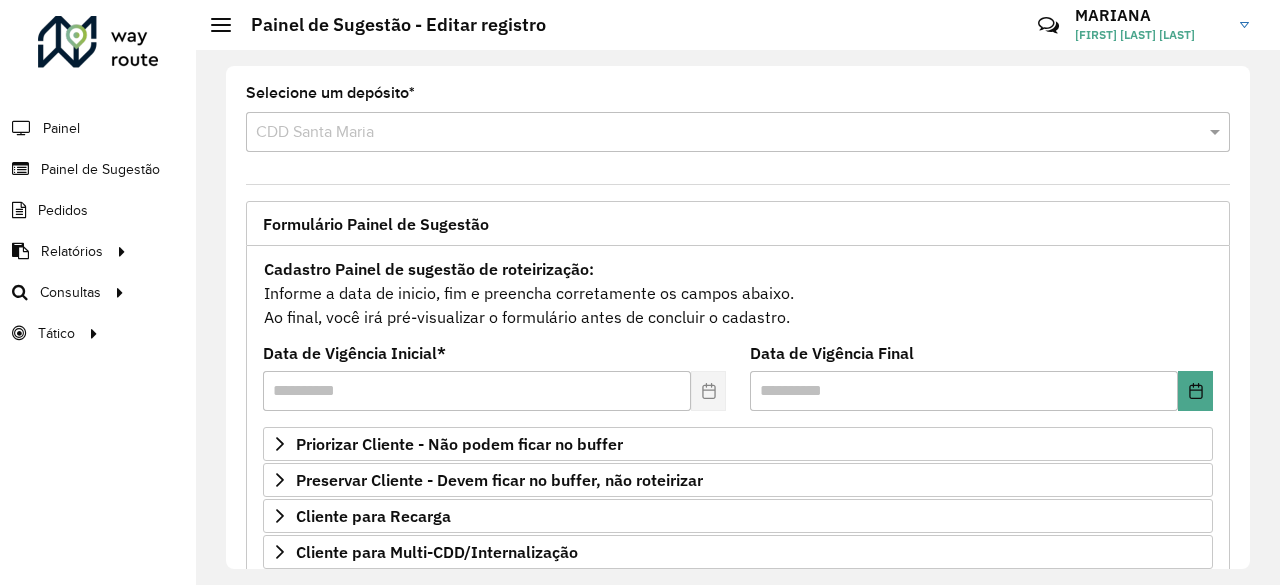 scroll, scrollTop: 104, scrollLeft: 0, axis: vertical 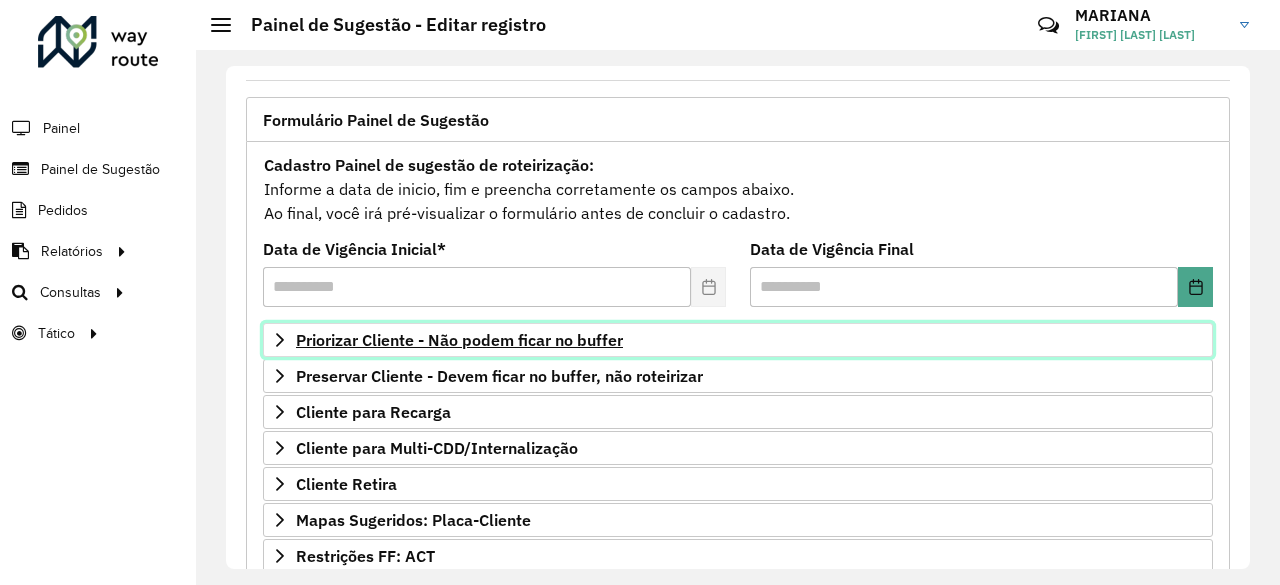 click on "Priorizar Cliente - Não podem ficar no buffer" at bounding box center (459, 340) 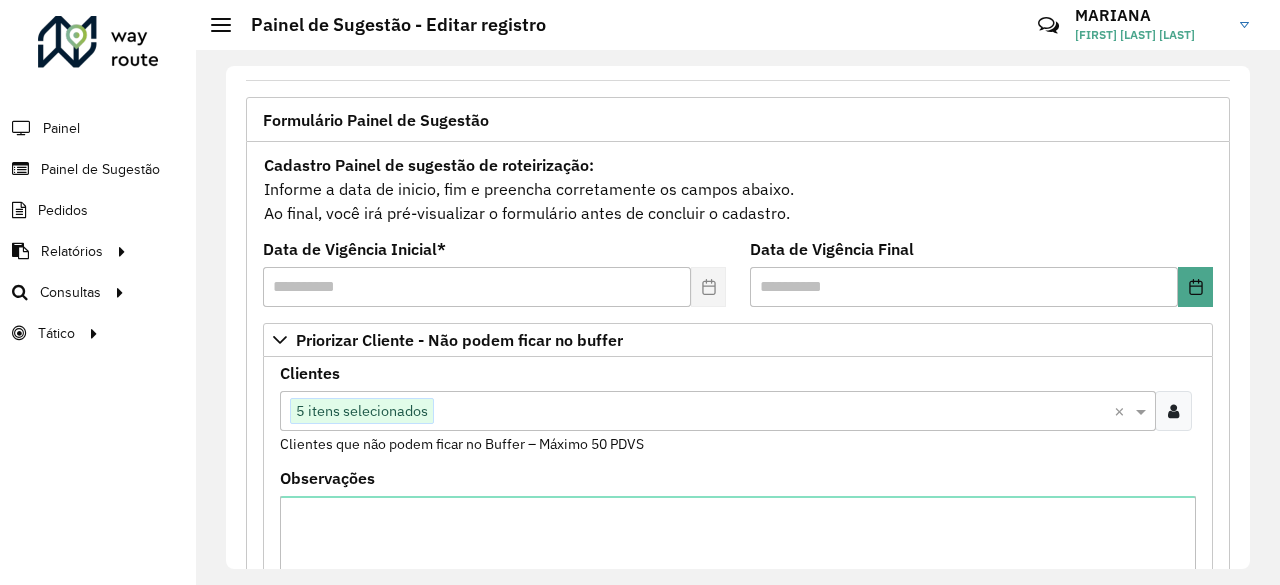 click at bounding box center (1173, 411) 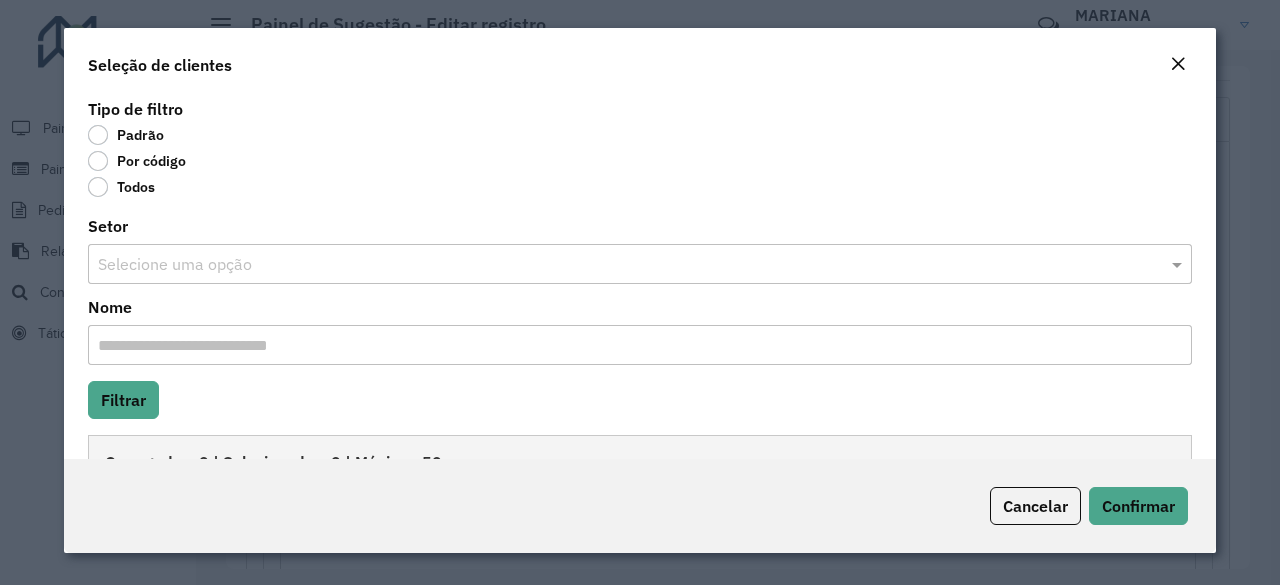 click on "Por código" 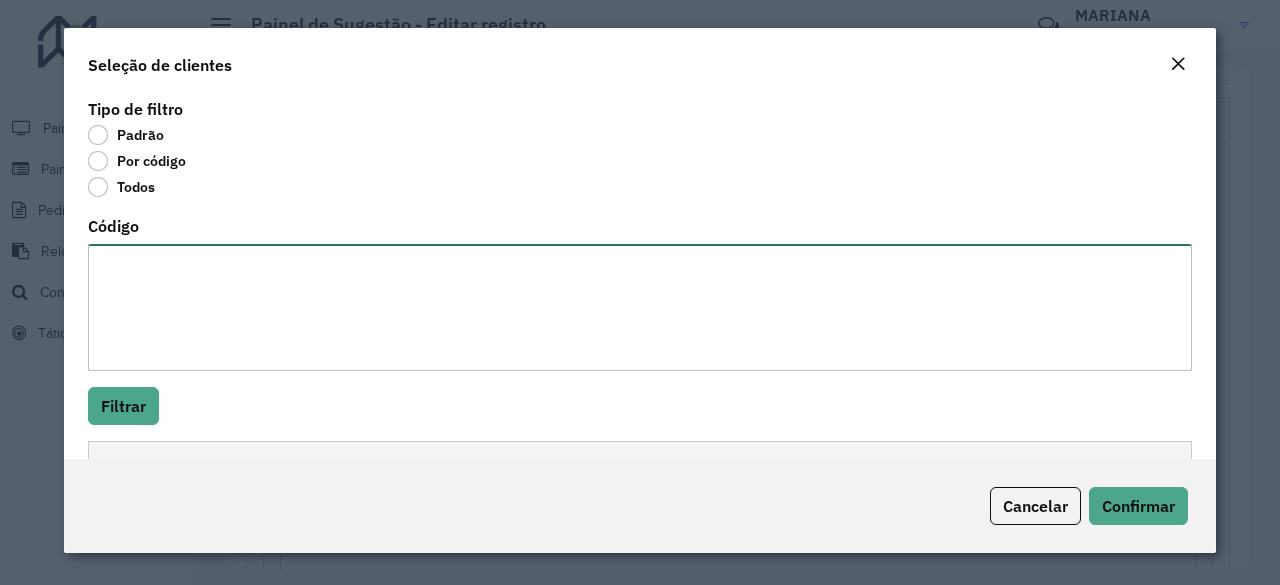 click on "Código" at bounding box center (640, 307) 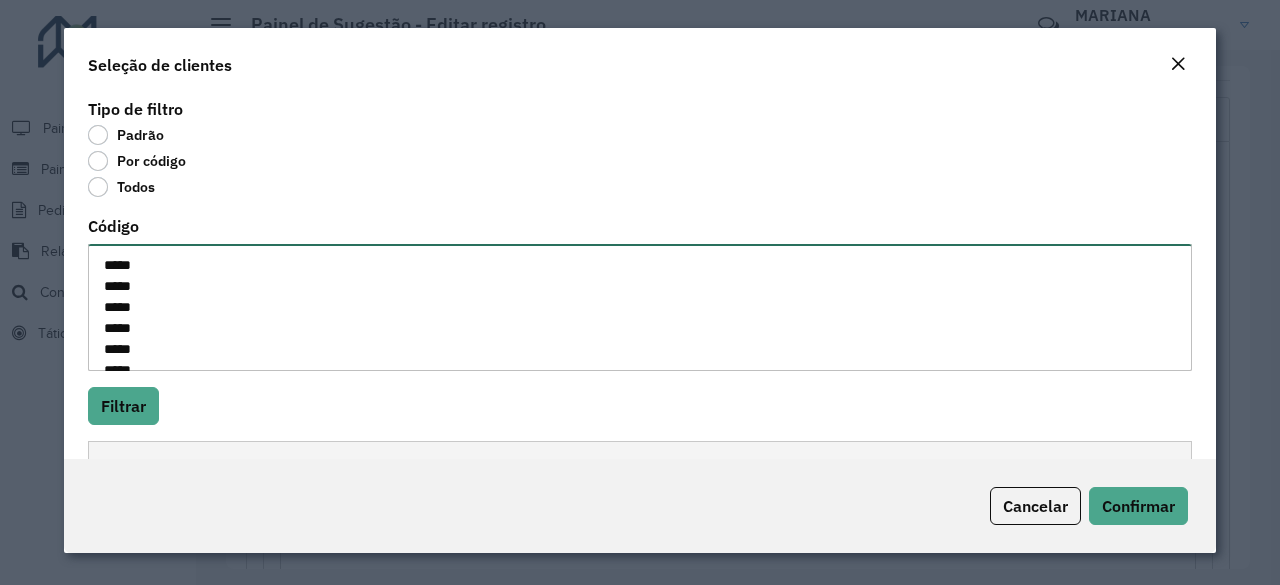 scroll, scrollTop: 50, scrollLeft: 0, axis: vertical 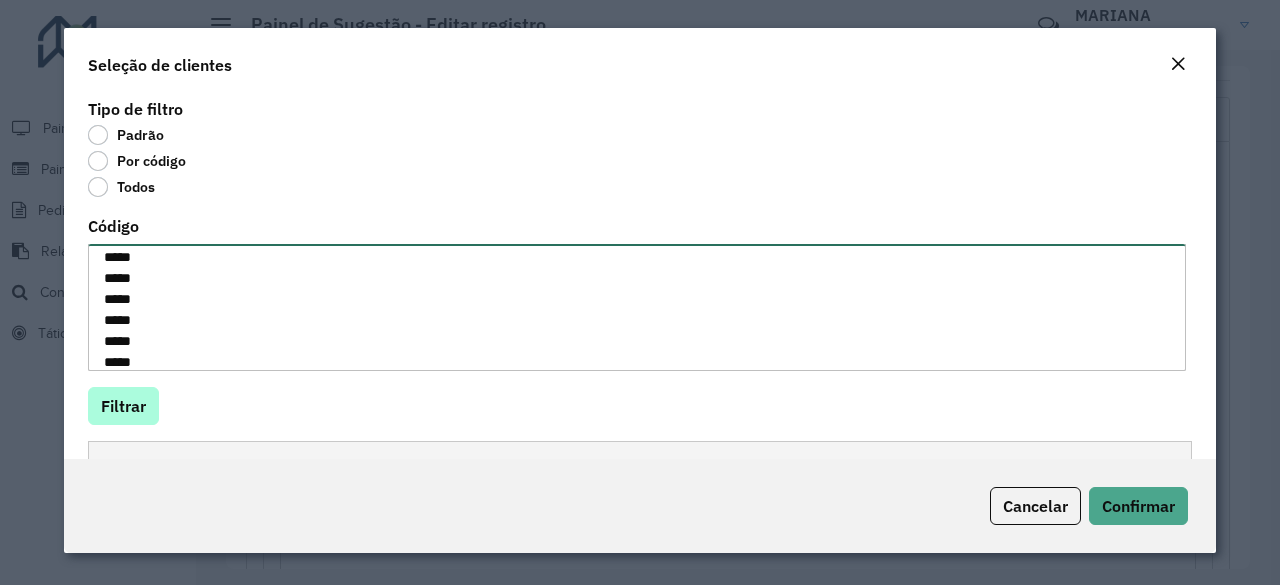 type on "*****
*****
*****
*****
*****
*****
*****
*****" 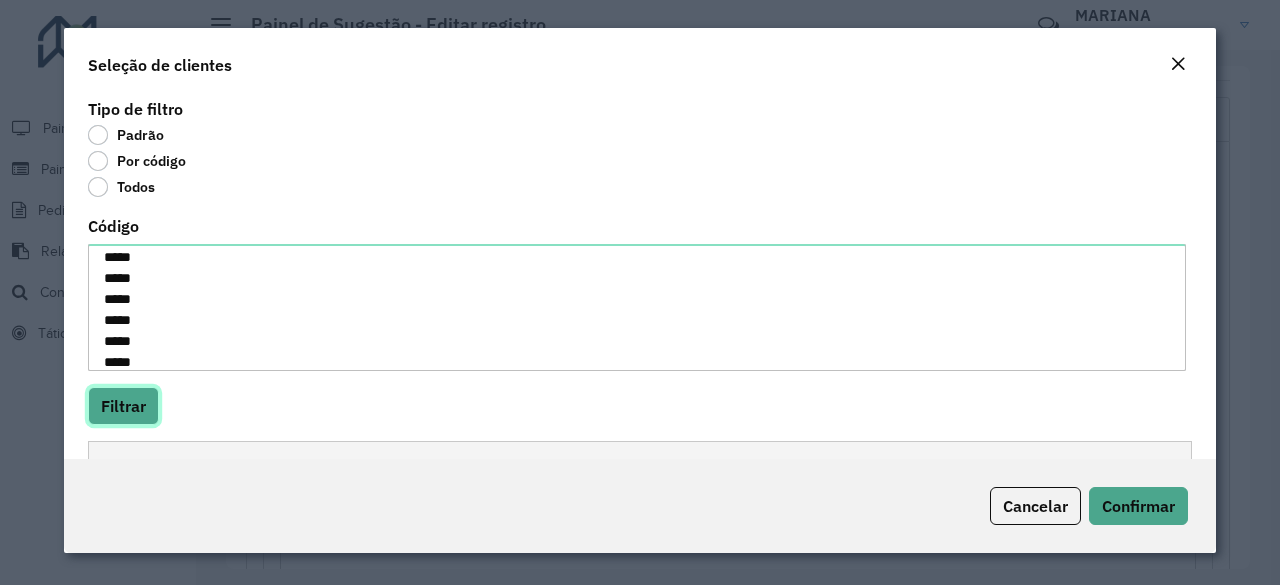 click on "Filtrar" 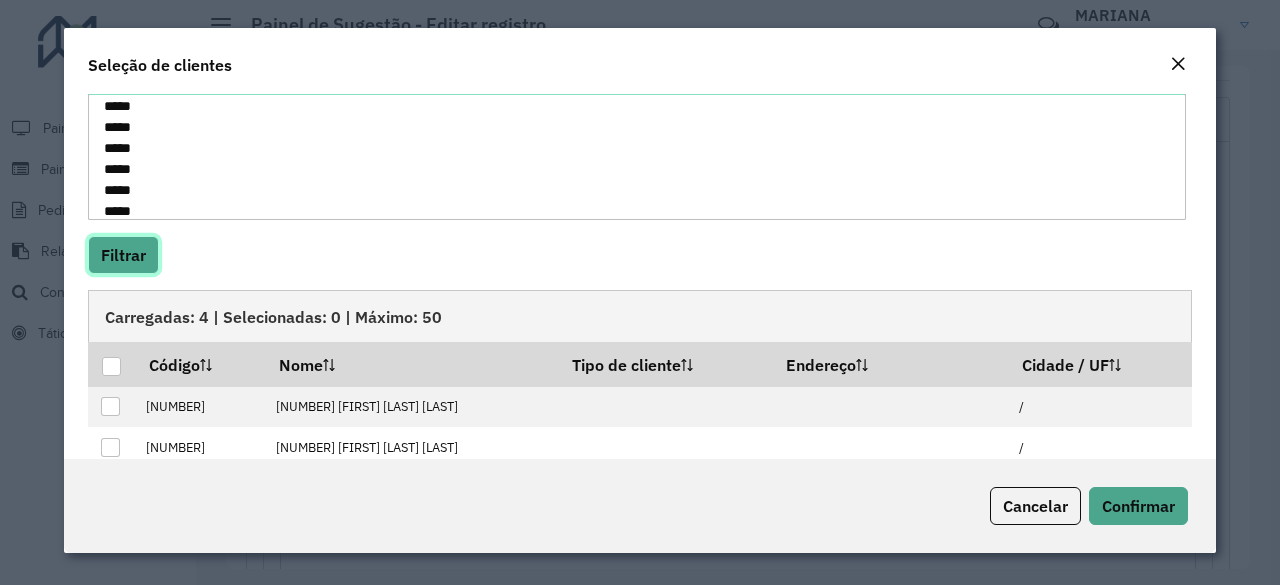 scroll, scrollTop: 211, scrollLeft: 0, axis: vertical 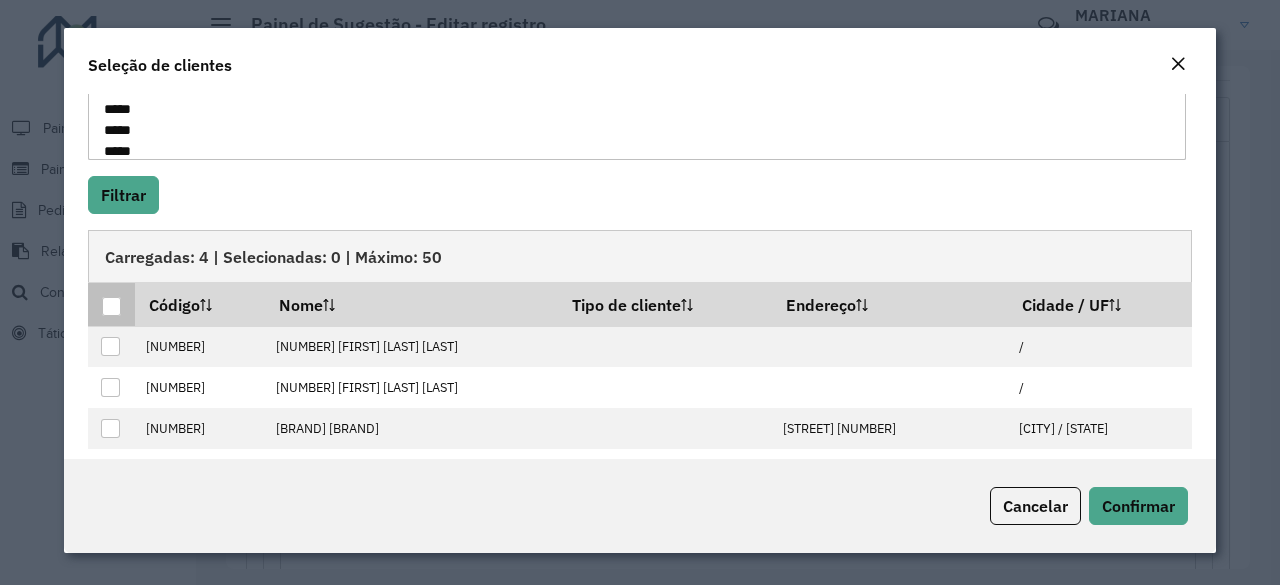 click at bounding box center (111, 306) 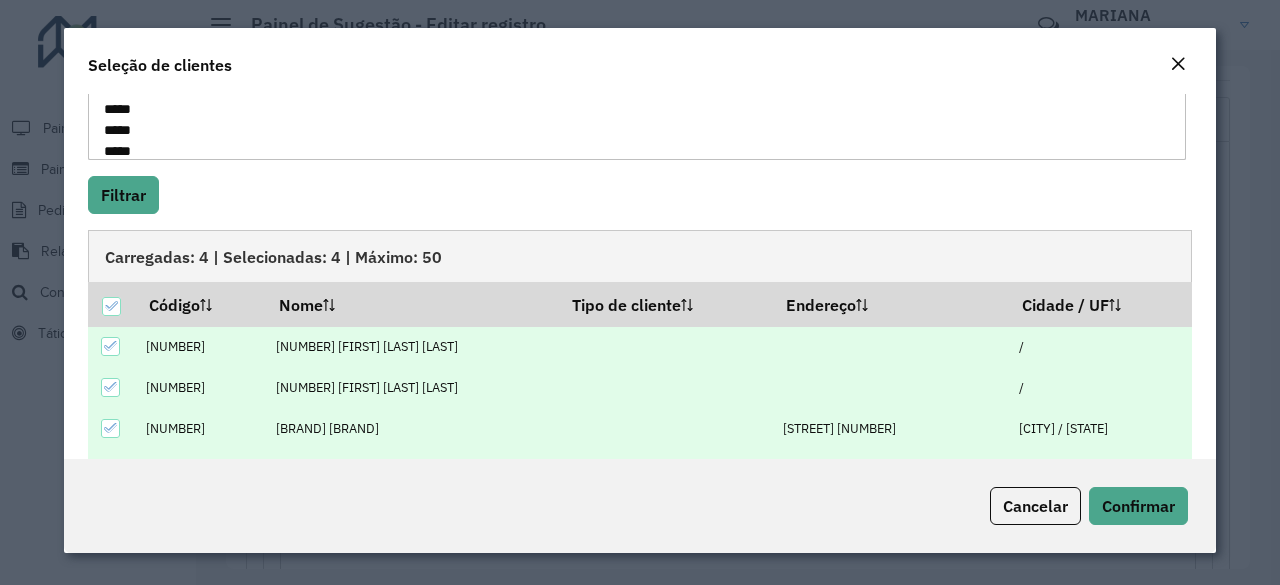 scroll, scrollTop: 263, scrollLeft: 0, axis: vertical 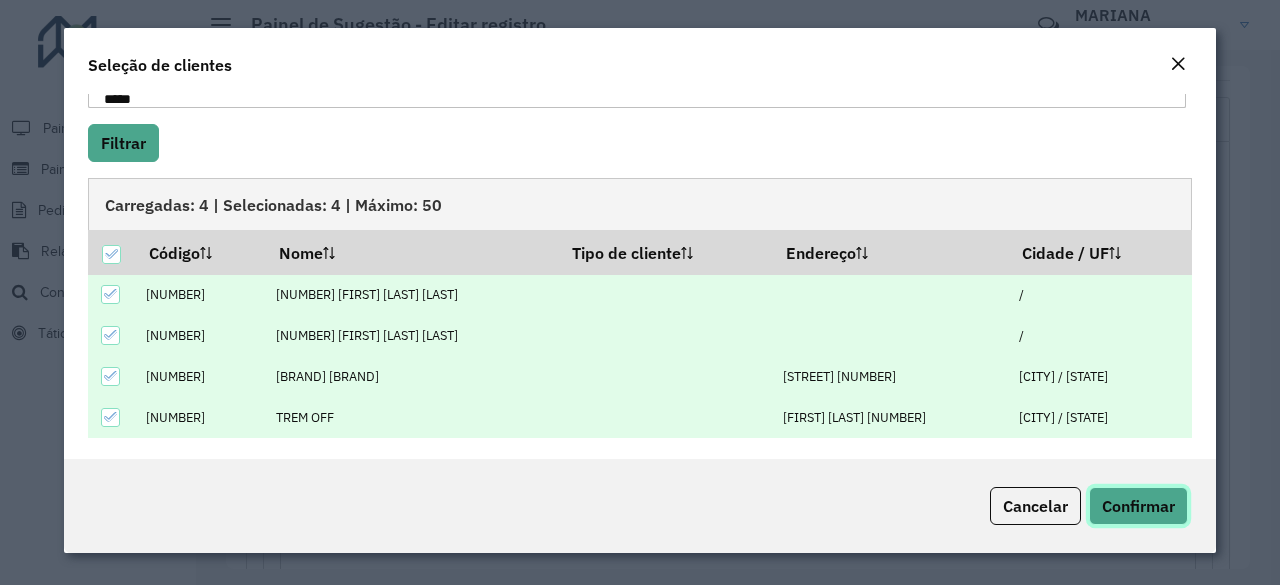 click on "Confirmar" 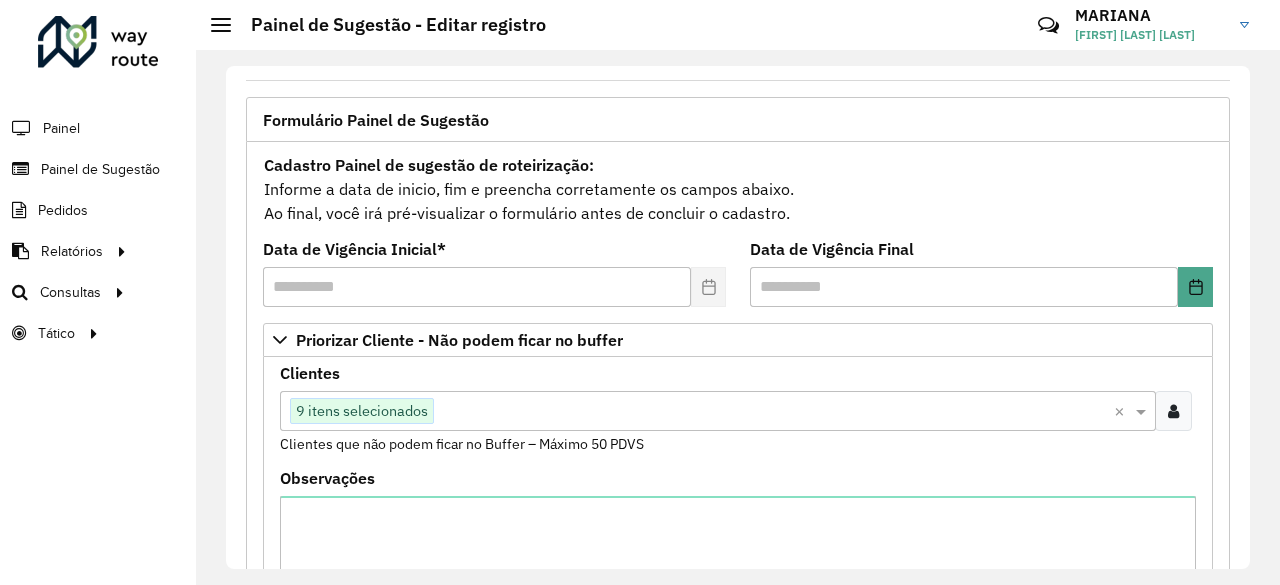 click on "Clientes  Clique no botão para buscar clientes 9 itens selecionados × Clientes que não podem ficar no Buffer – Máximo 50 PDVS" at bounding box center [738, 410] 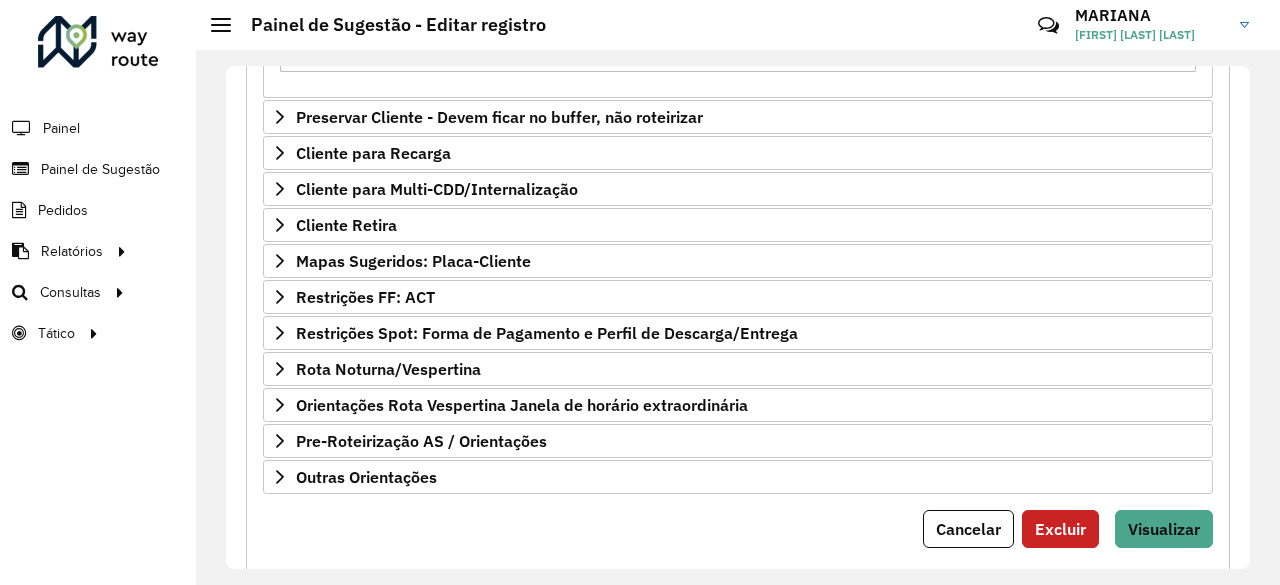 scroll, scrollTop: 734, scrollLeft: 0, axis: vertical 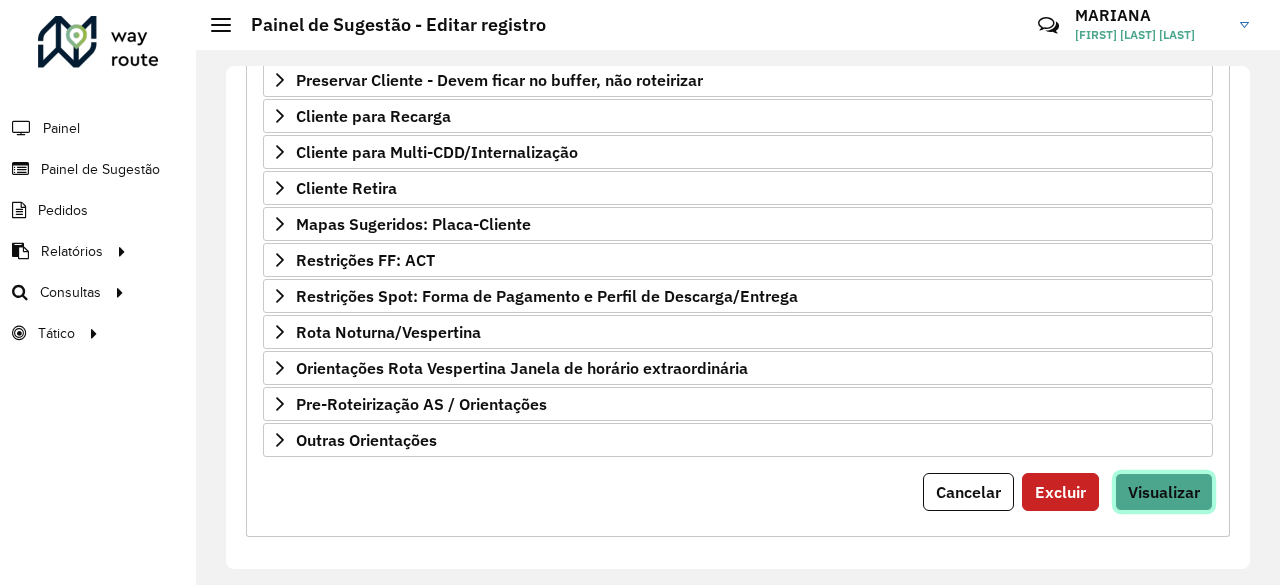 click on "Visualizar" at bounding box center [1164, 492] 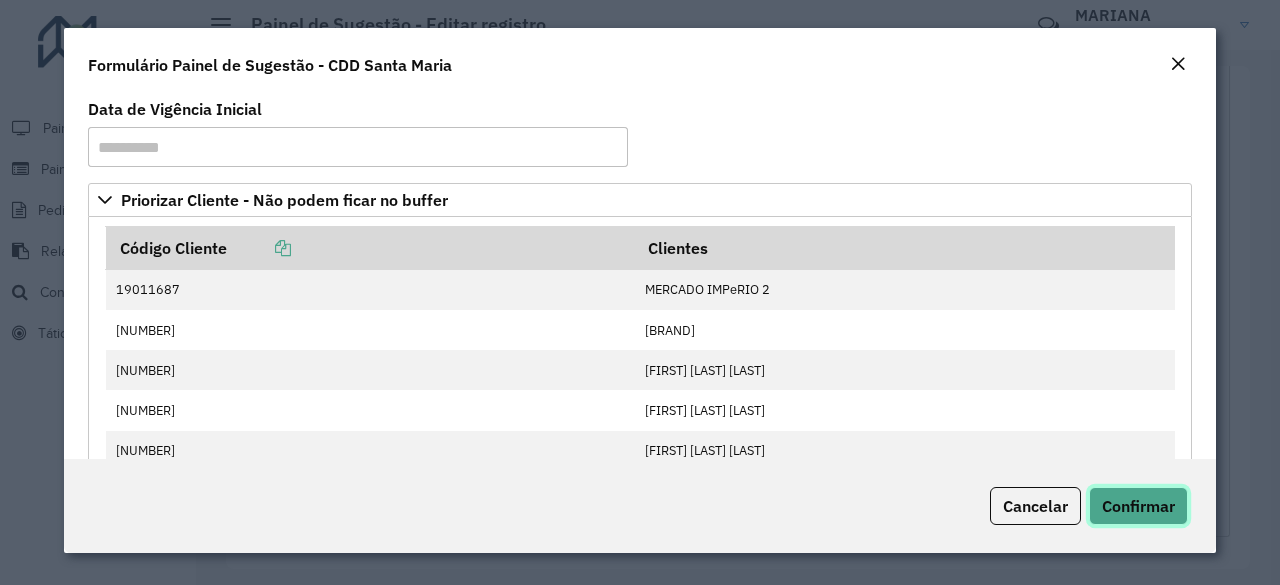 click on "Confirmar" 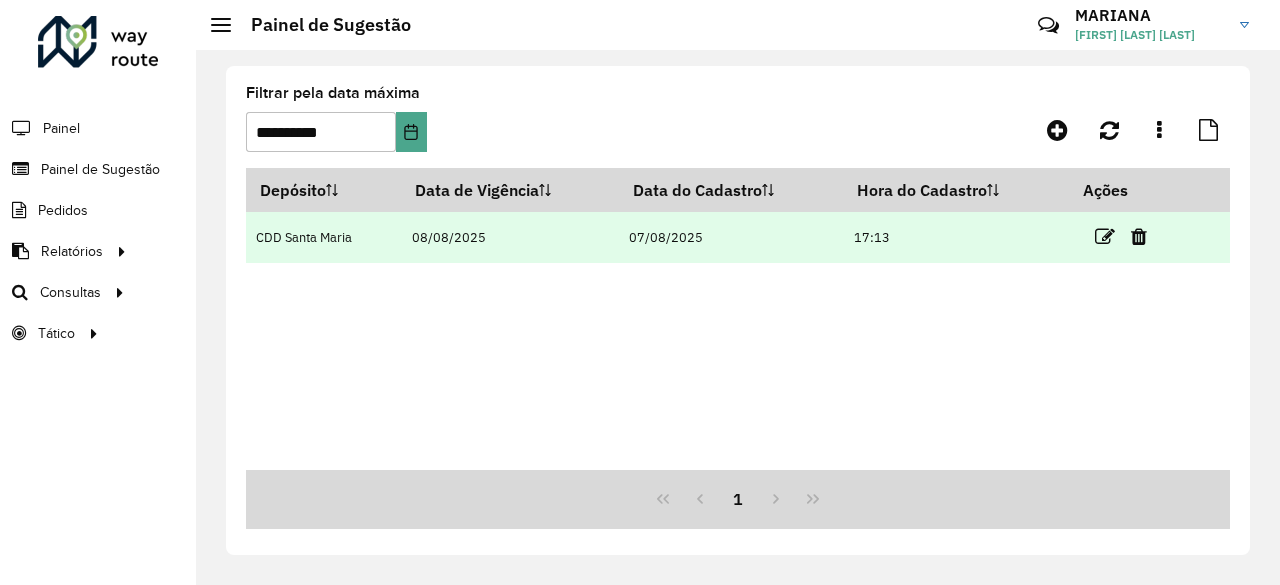 click at bounding box center [1129, 237] 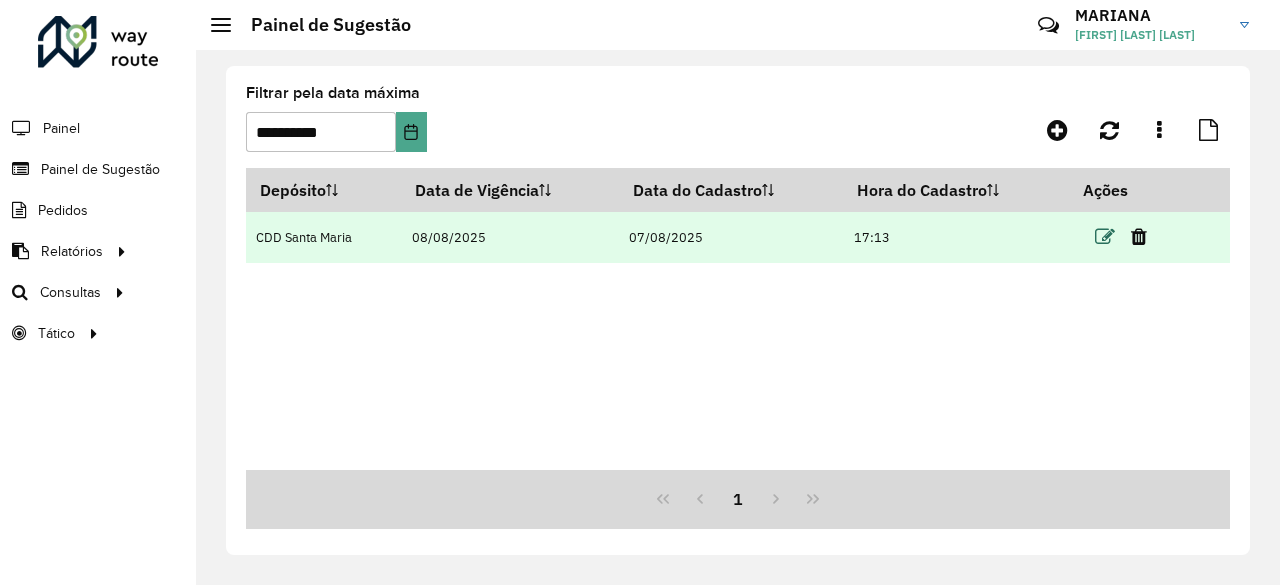 click at bounding box center [1105, 237] 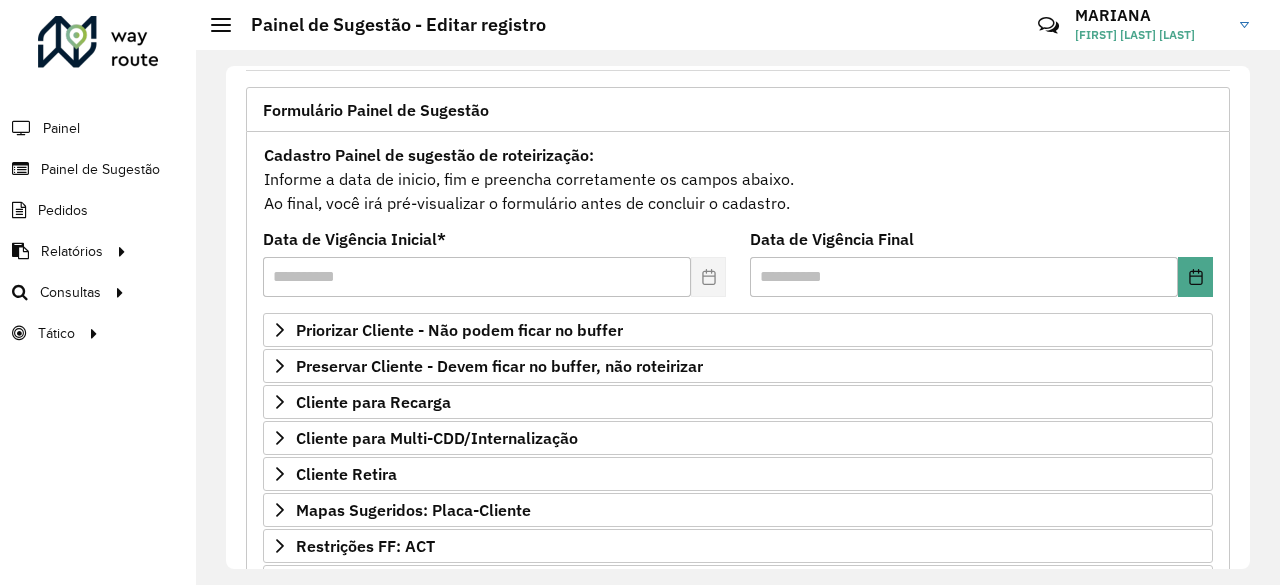 scroll, scrollTop: 115, scrollLeft: 0, axis: vertical 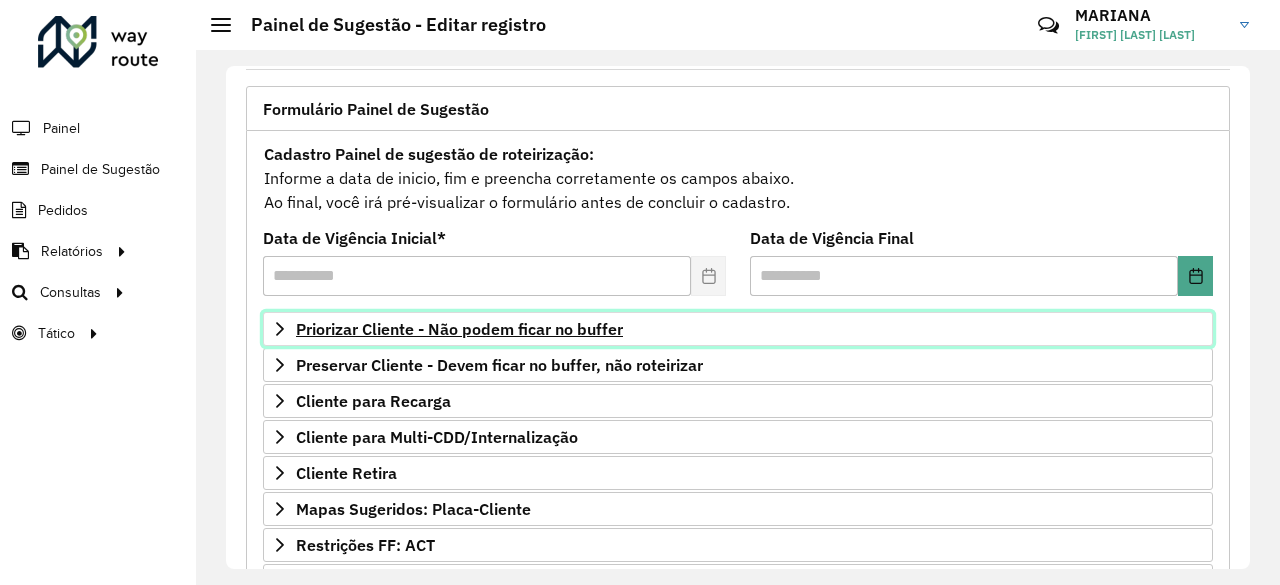 click on "Priorizar Cliente - Não podem ficar no buffer" at bounding box center (738, 329) 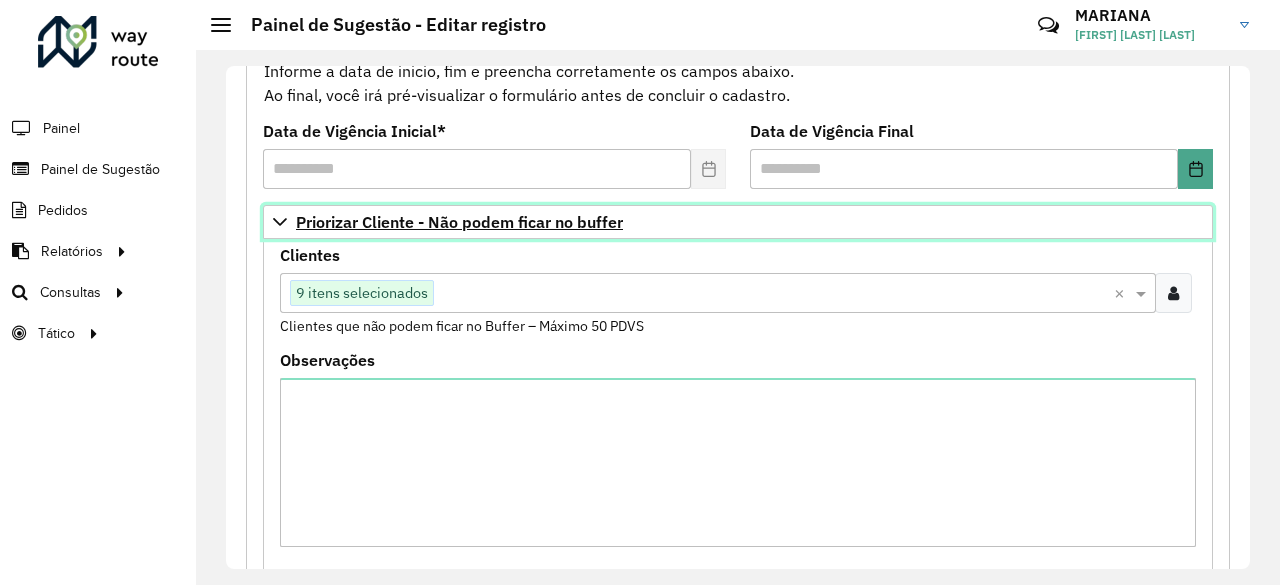 scroll, scrollTop: 223, scrollLeft: 0, axis: vertical 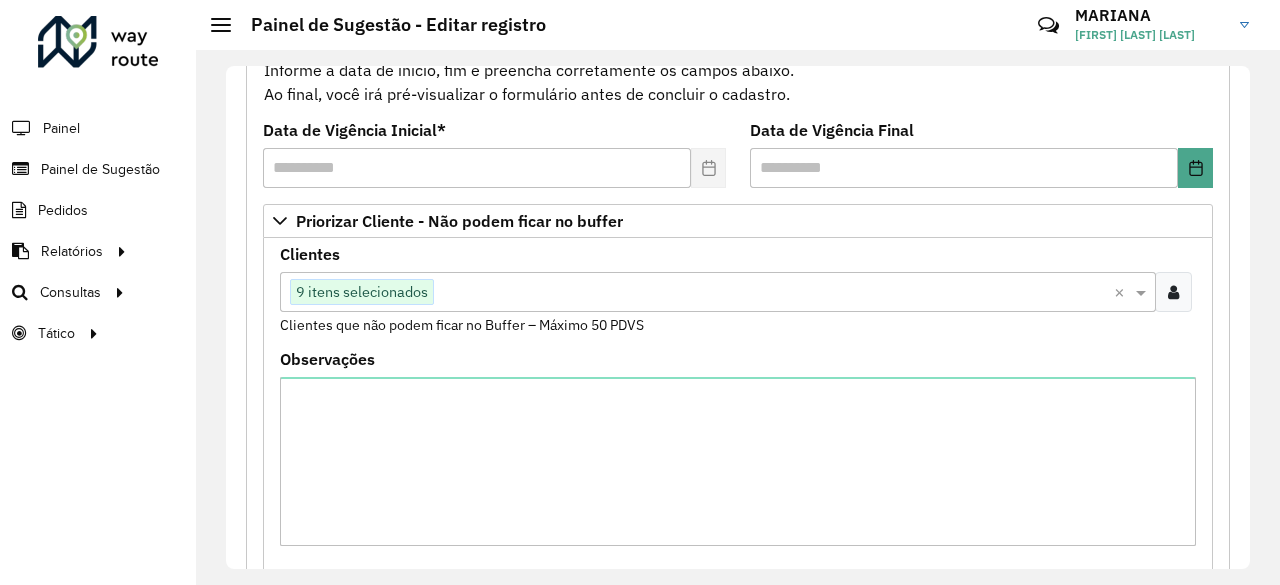 click at bounding box center [1173, 292] 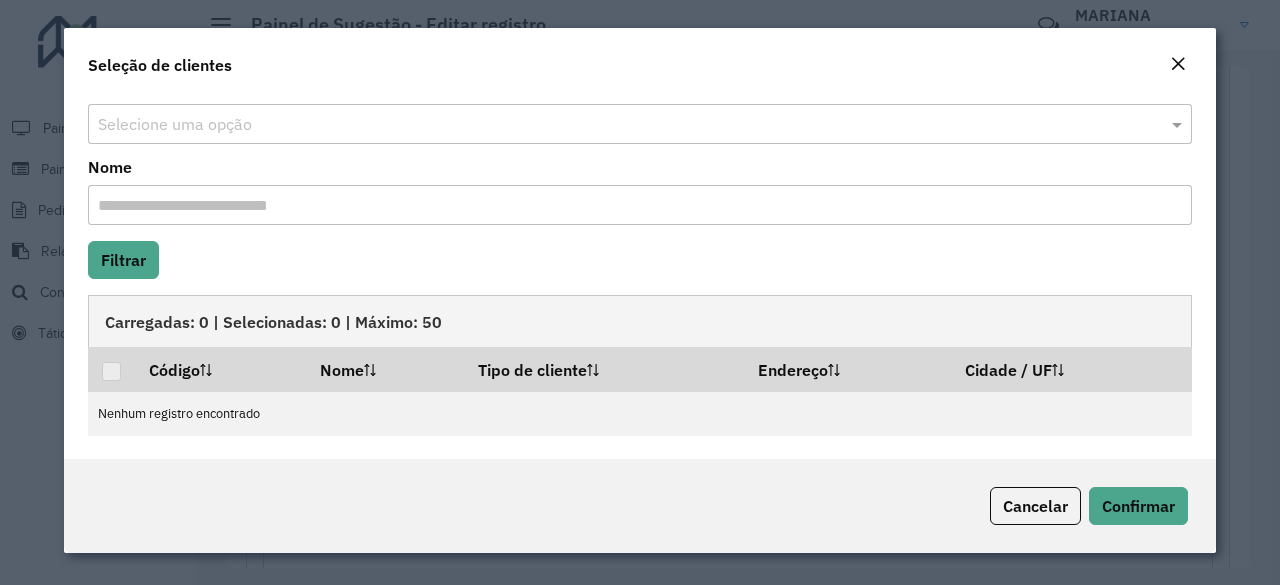 scroll, scrollTop: 0, scrollLeft: 0, axis: both 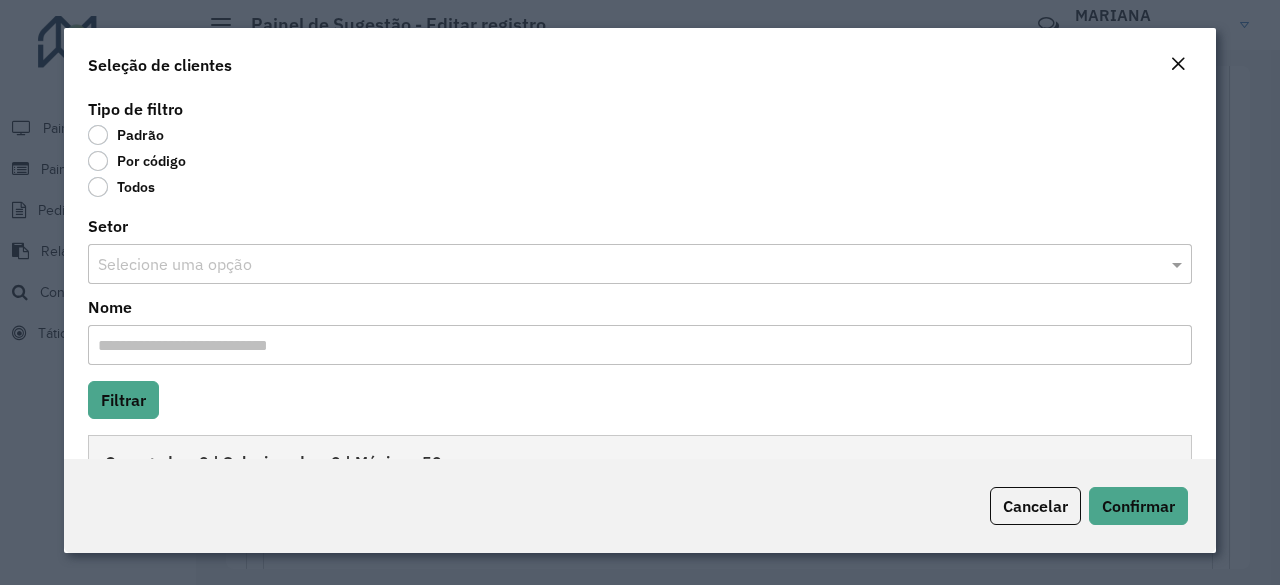 click on "Por código" 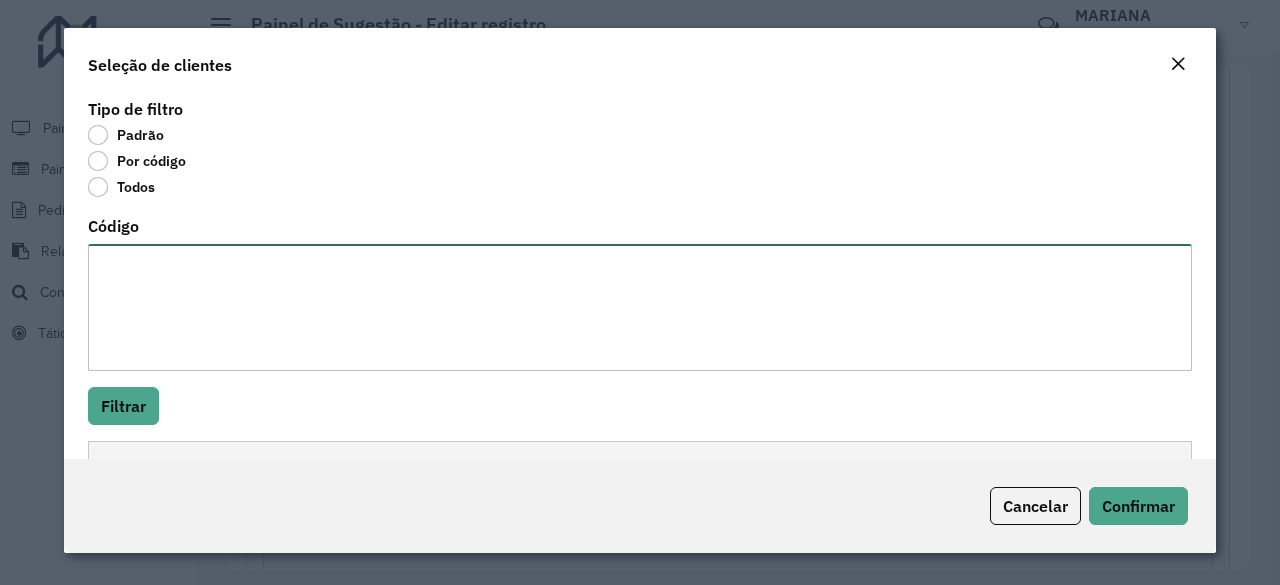 click on "Código" at bounding box center (640, 307) 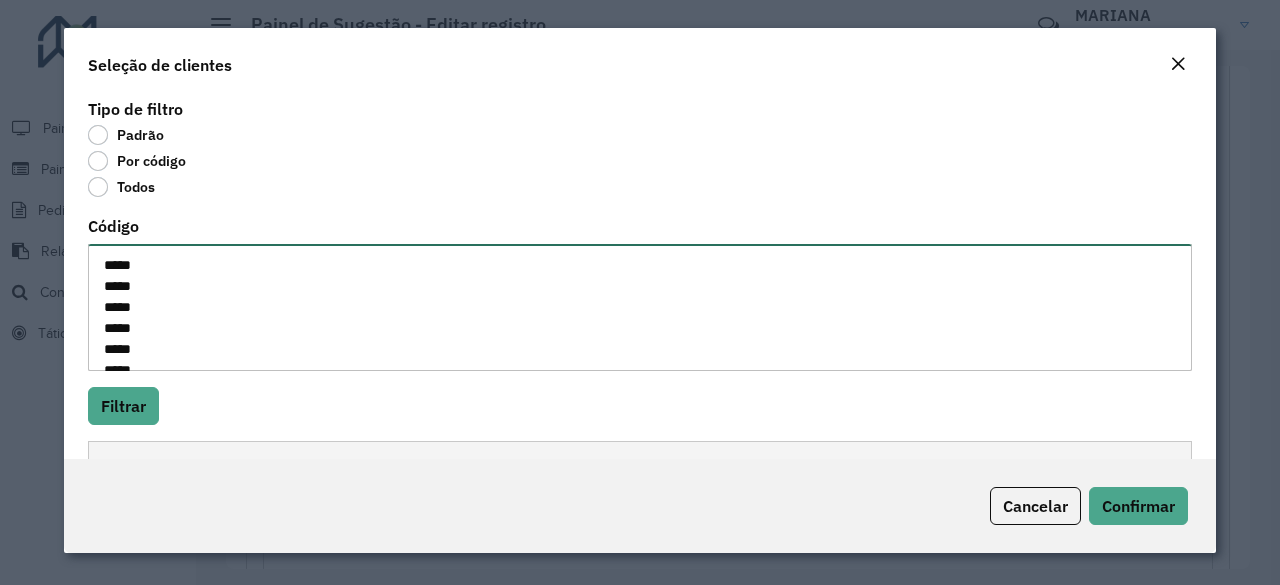 scroll, scrollTop: 50, scrollLeft: 0, axis: vertical 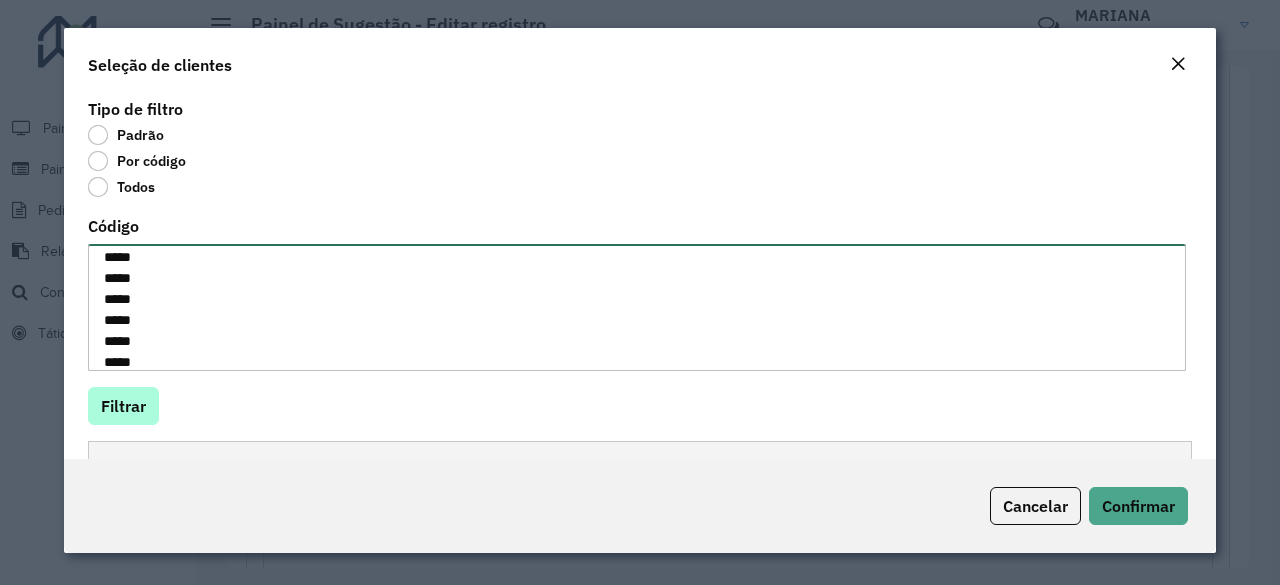 type on "*****
*****
*****
*****
*****
*****
*****
*****" 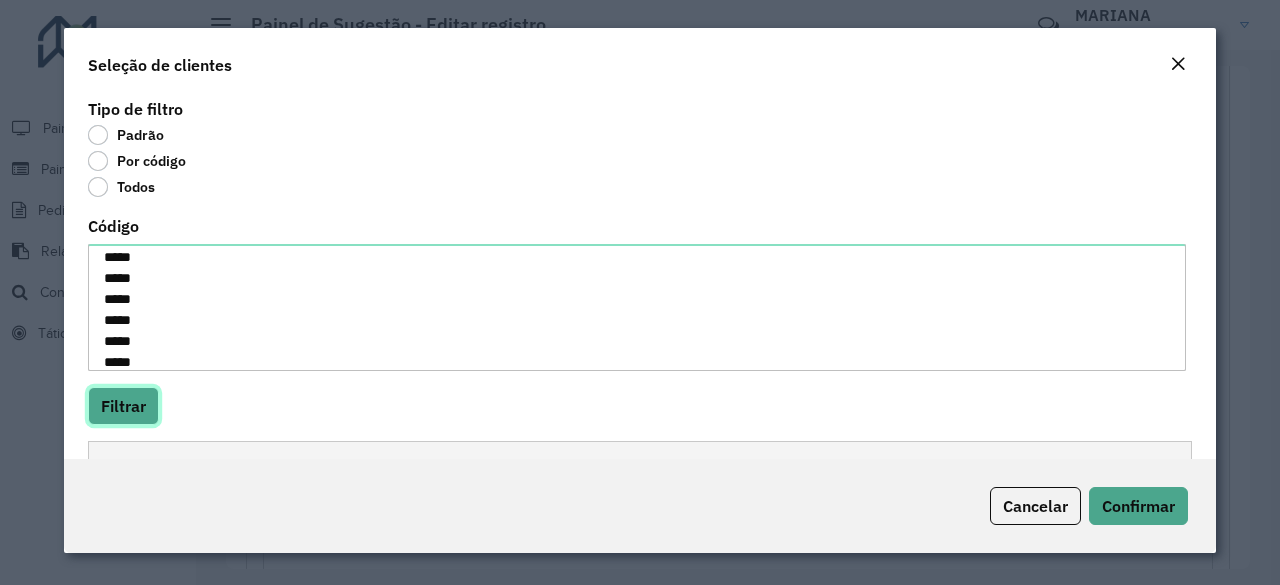 click on "Filtrar" 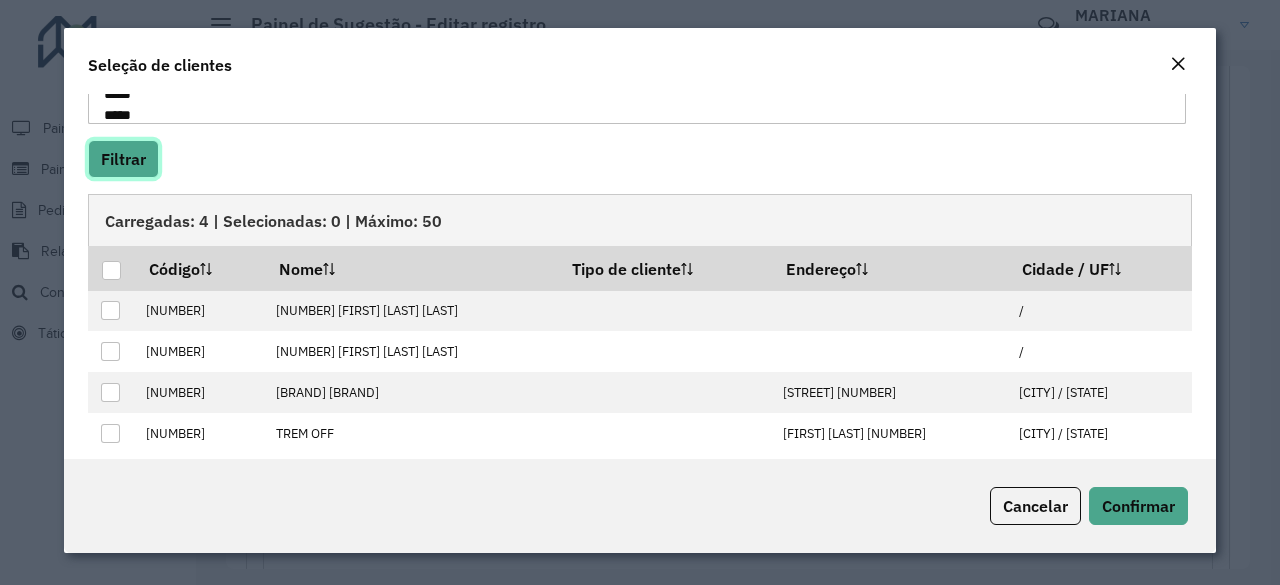 scroll, scrollTop: 263, scrollLeft: 0, axis: vertical 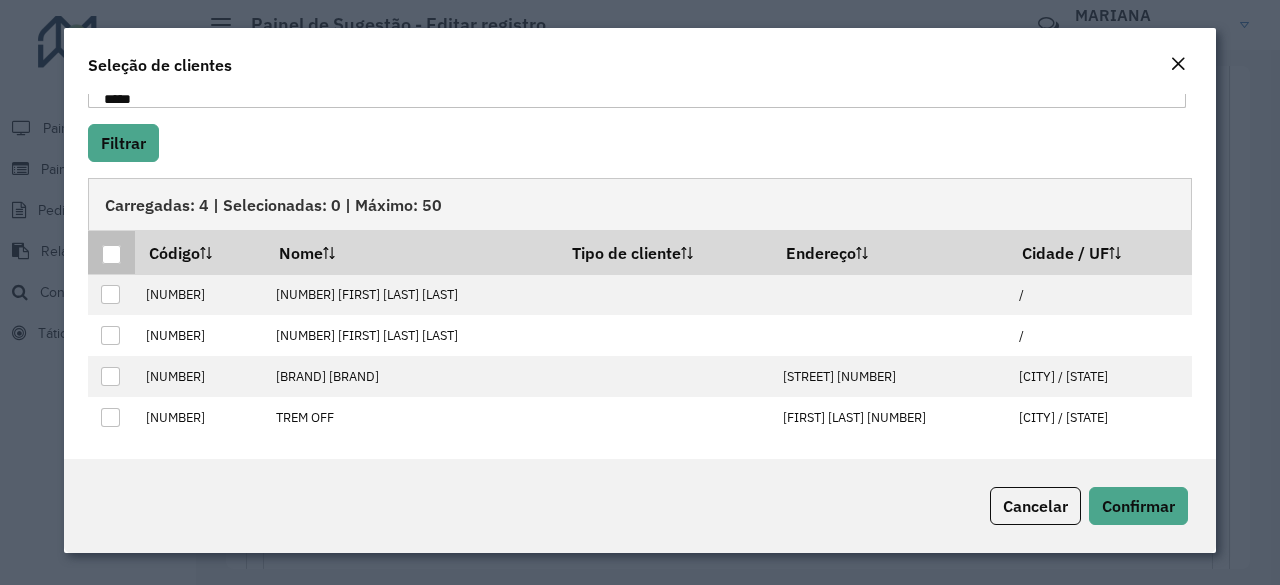 click at bounding box center (111, 254) 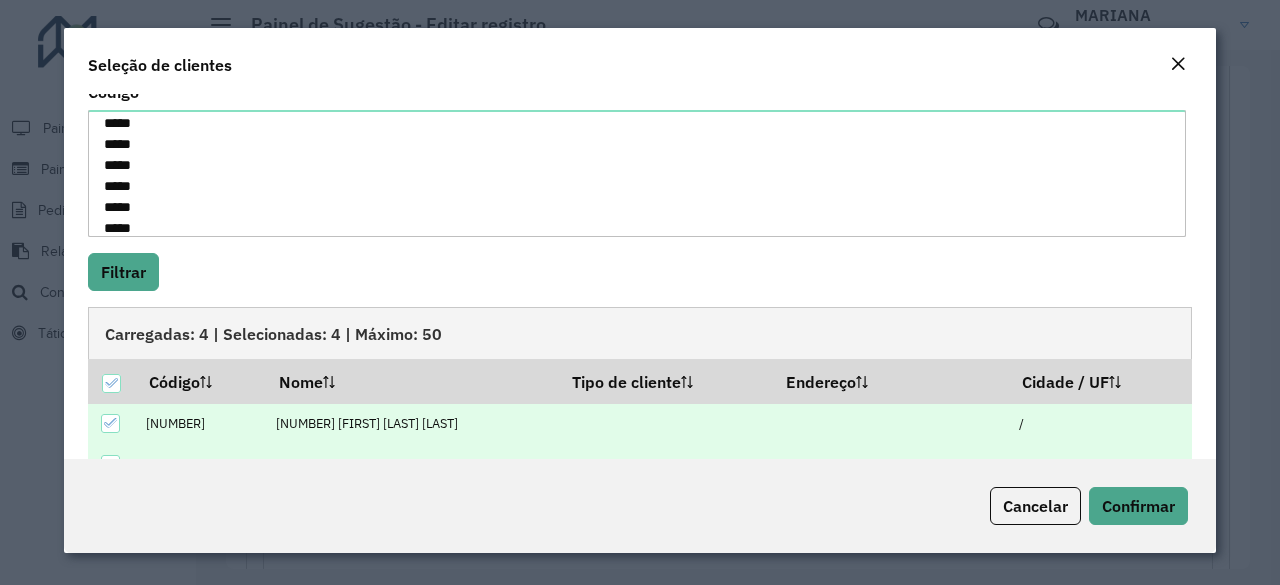 scroll, scrollTop: 133, scrollLeft: 0, axis: vertical 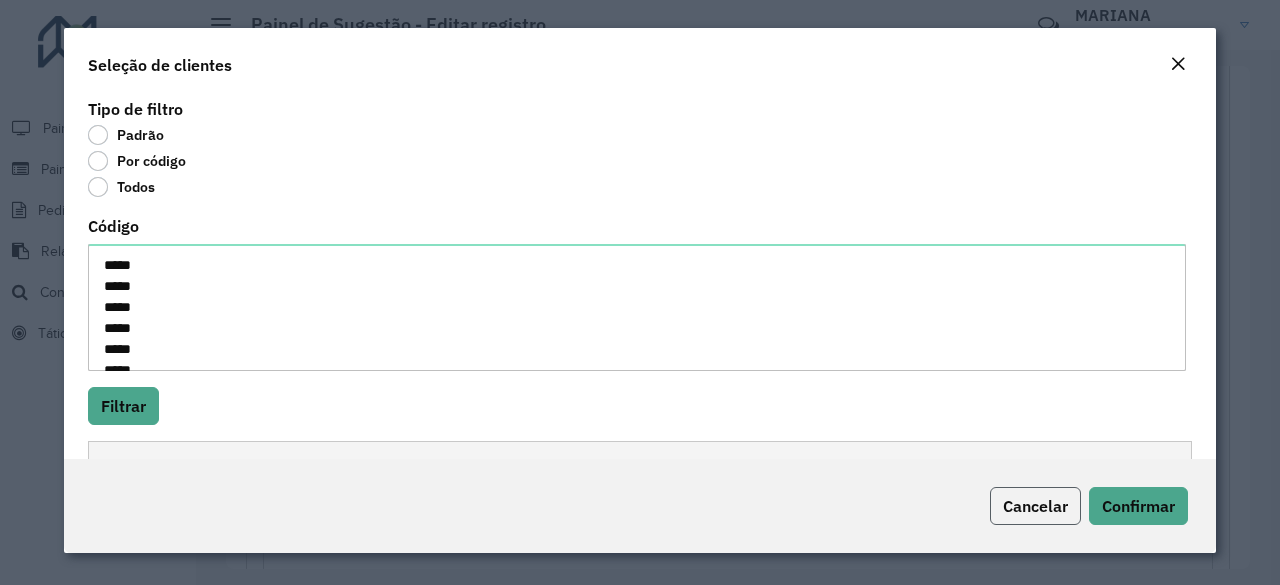 click on "Cancelar" 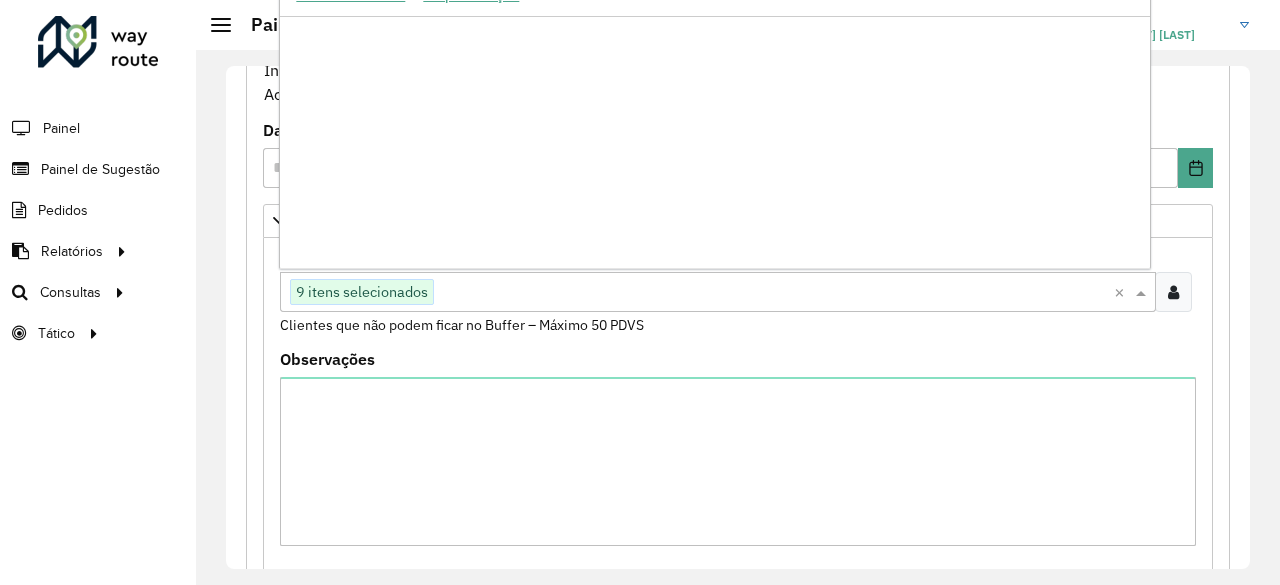 click at bounding box center (774, 293) 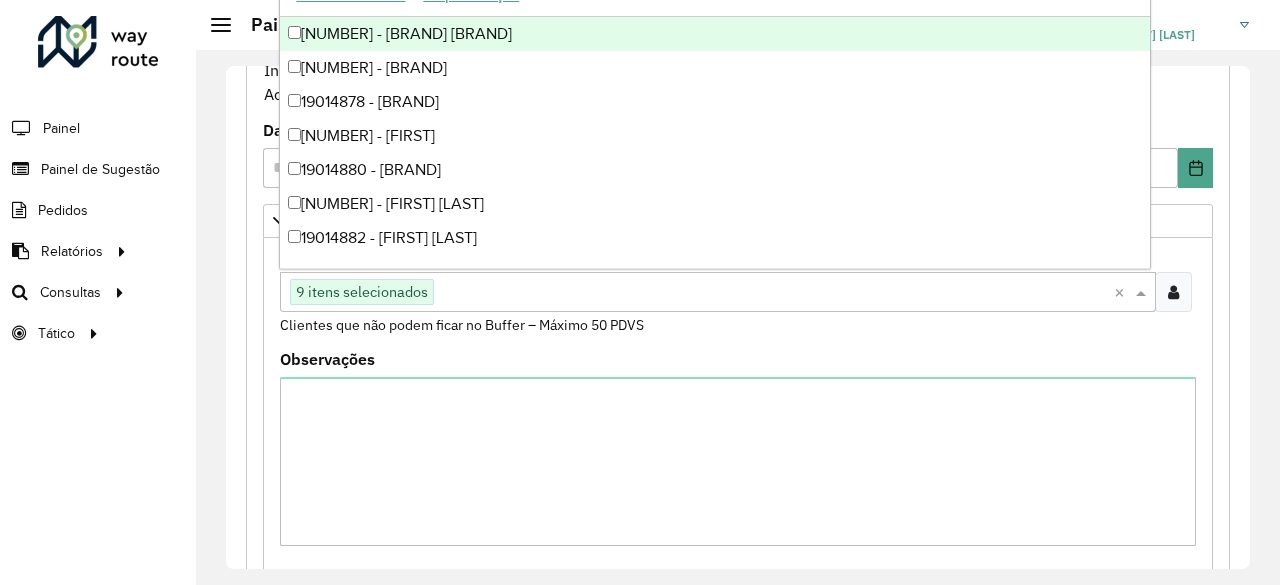 paste on "**********" 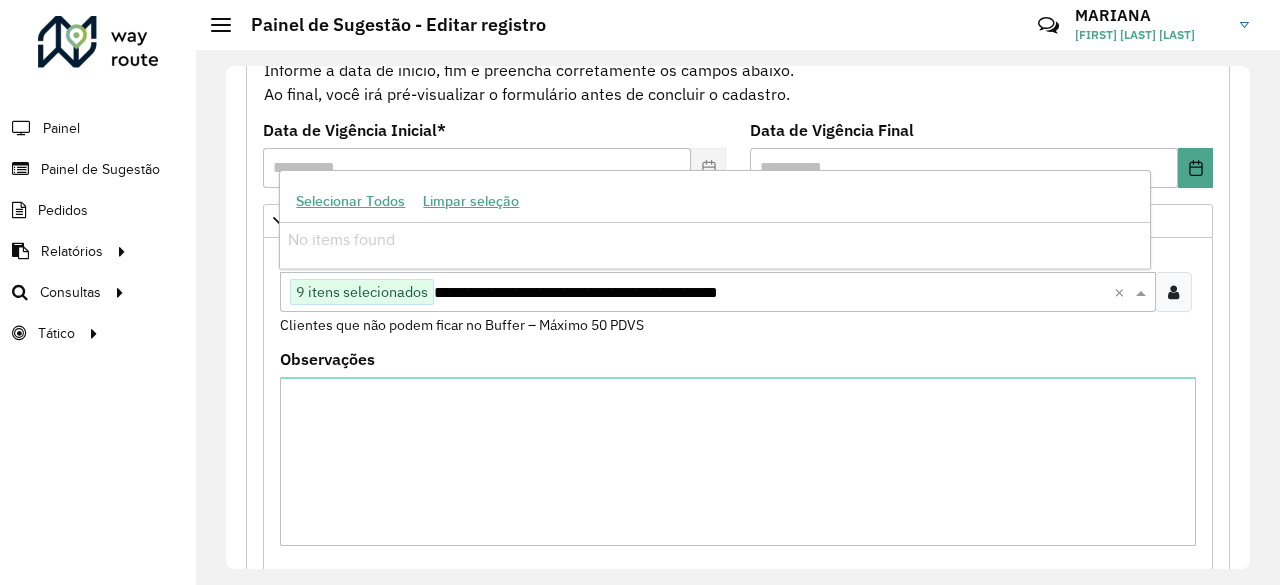 scroll, scrollTop: 0, scrollLeft: 0, axis: both 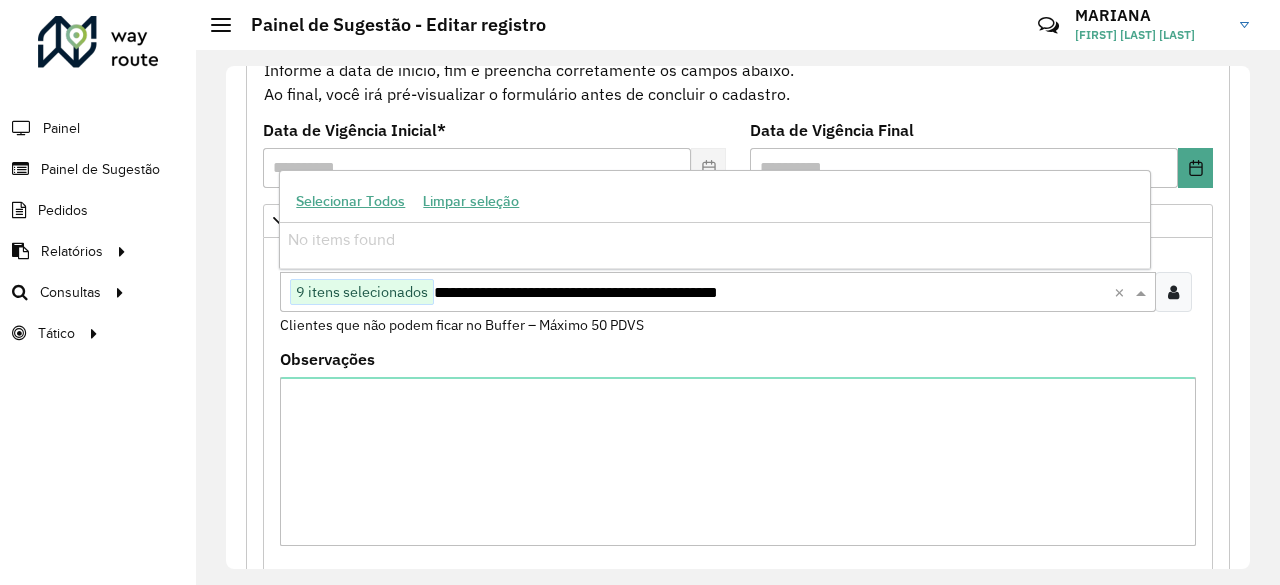 drag, startPoint x: 849, startPoint y: 283, endPoint x: 487, endPoint y: 283, distance: 362 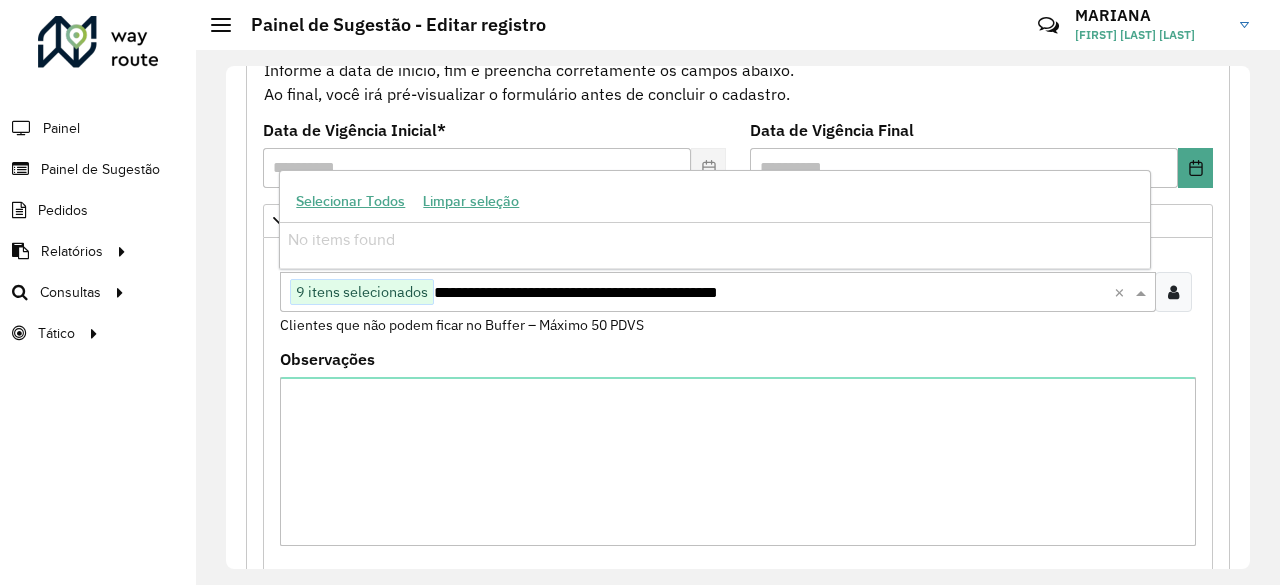 click on "**********" at bounding box center (774, 293) 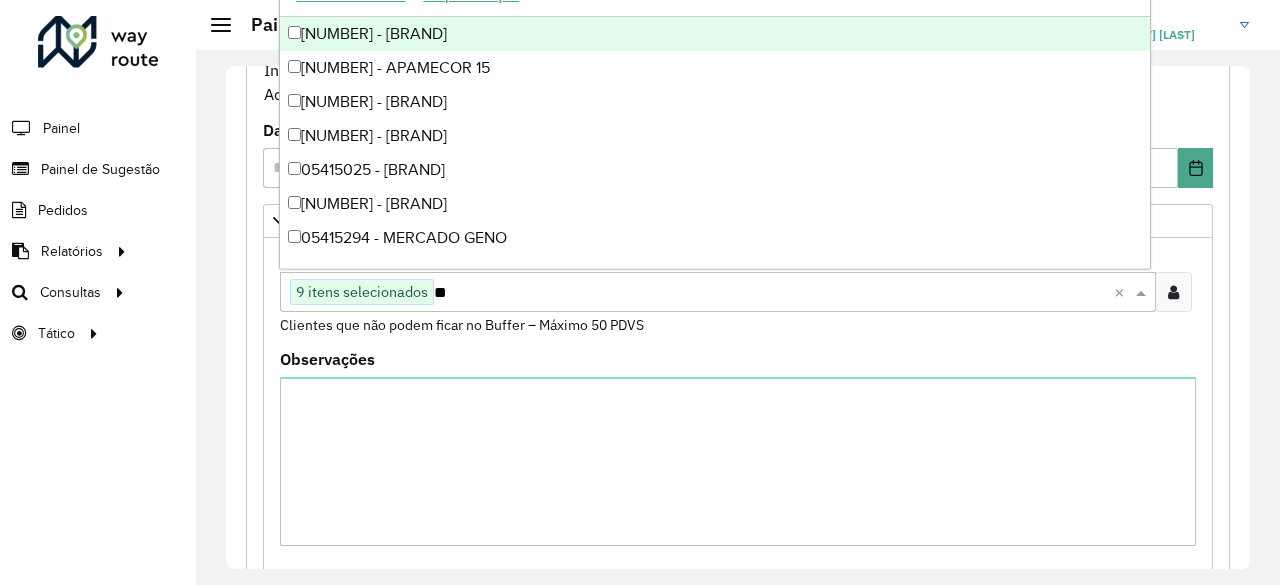 type on "*" 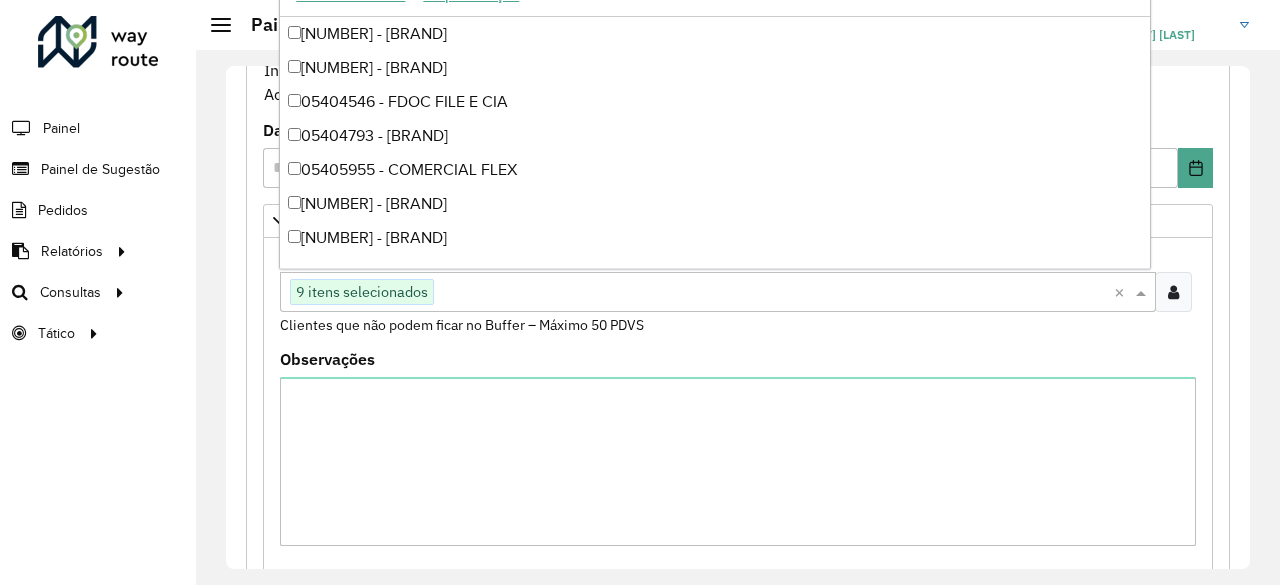 paste on "**********" 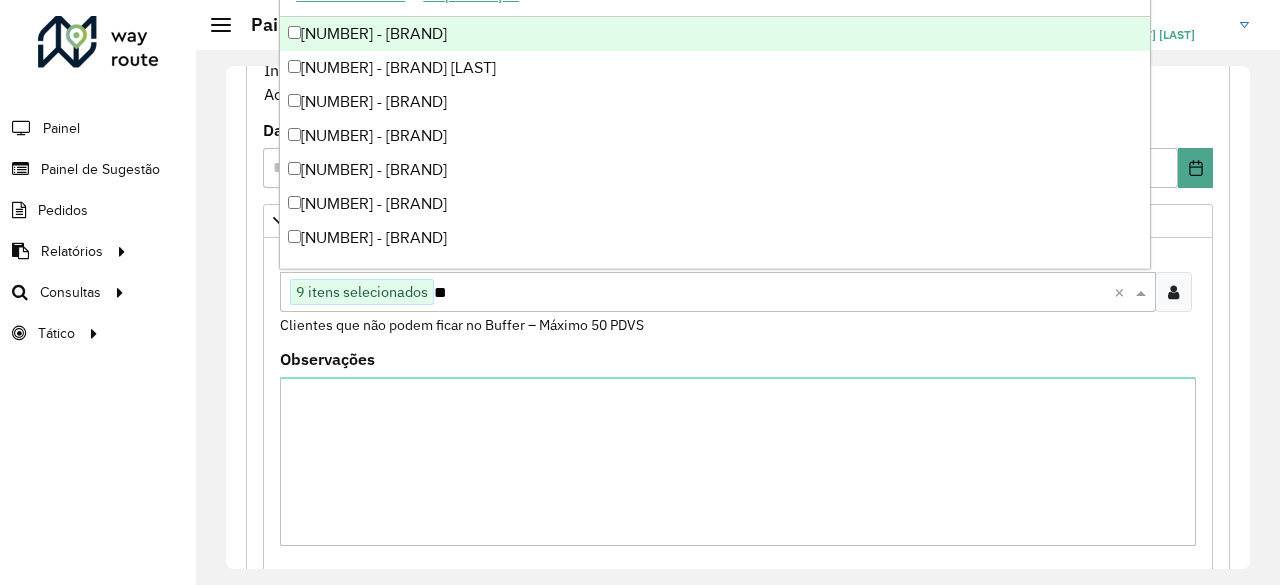 type on "*" 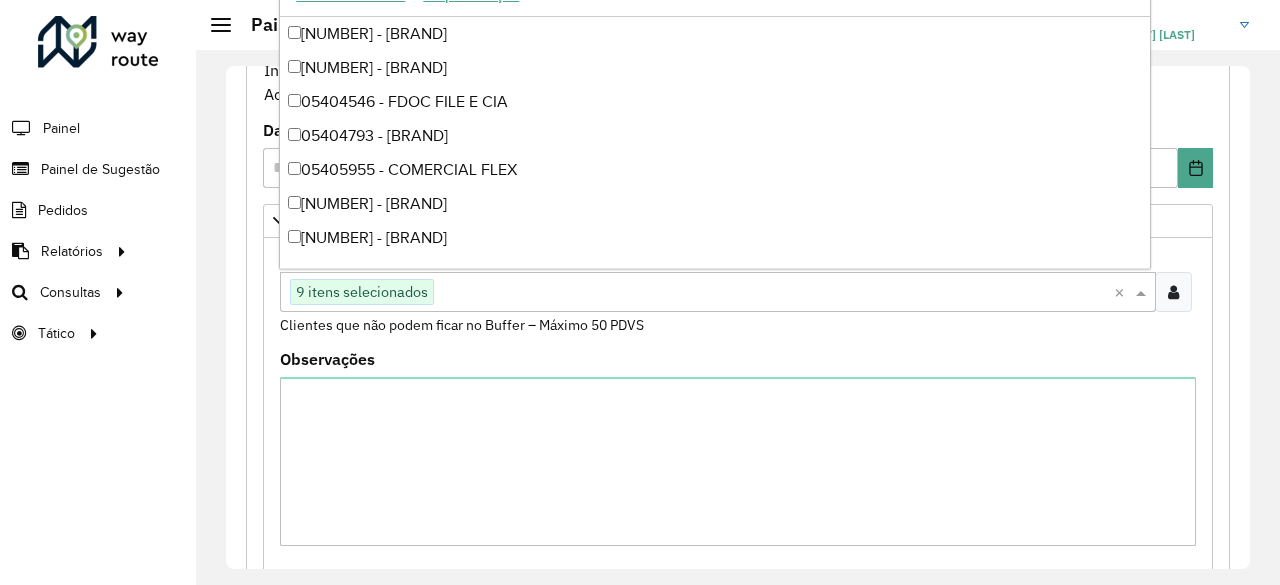 paste on "**********" 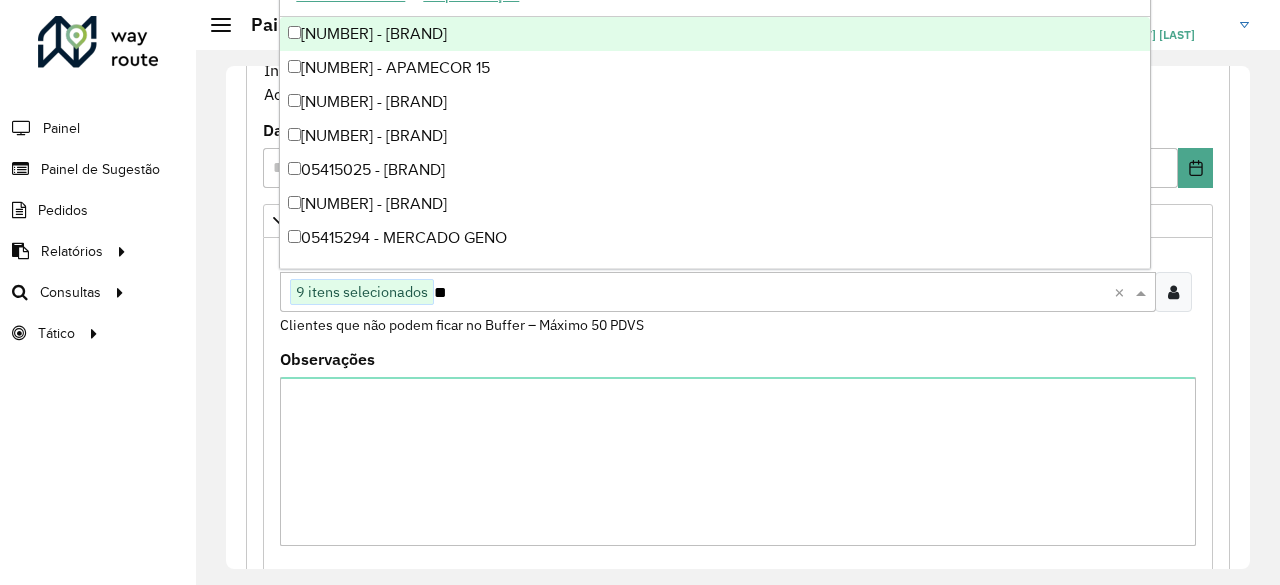 type on "*" 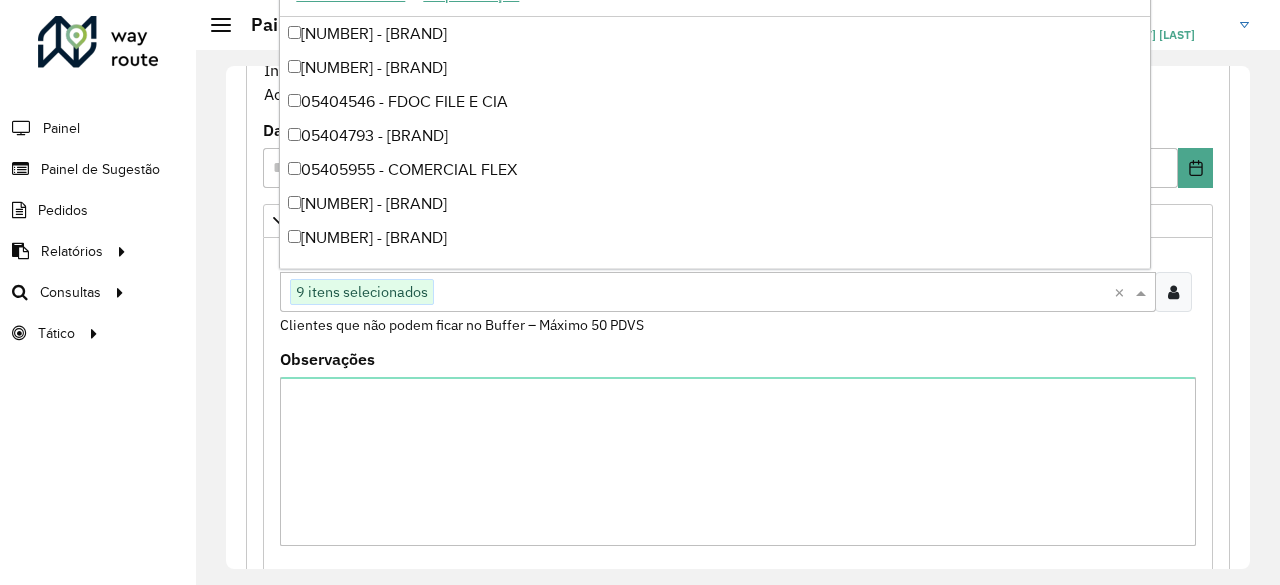 paste on "**********" 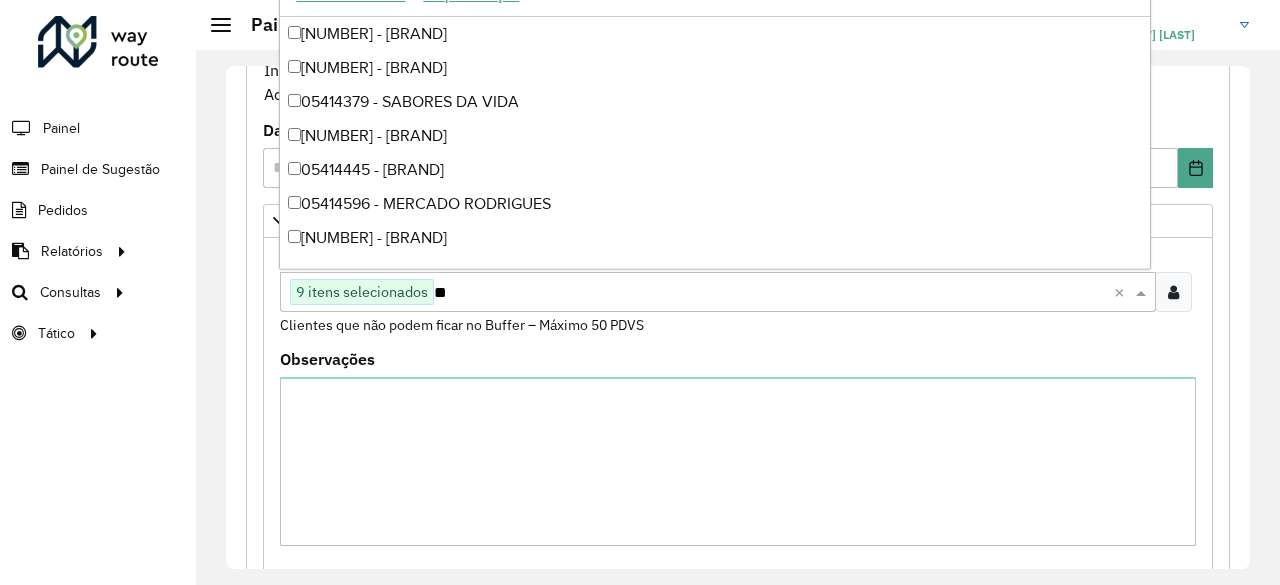 type on "*" 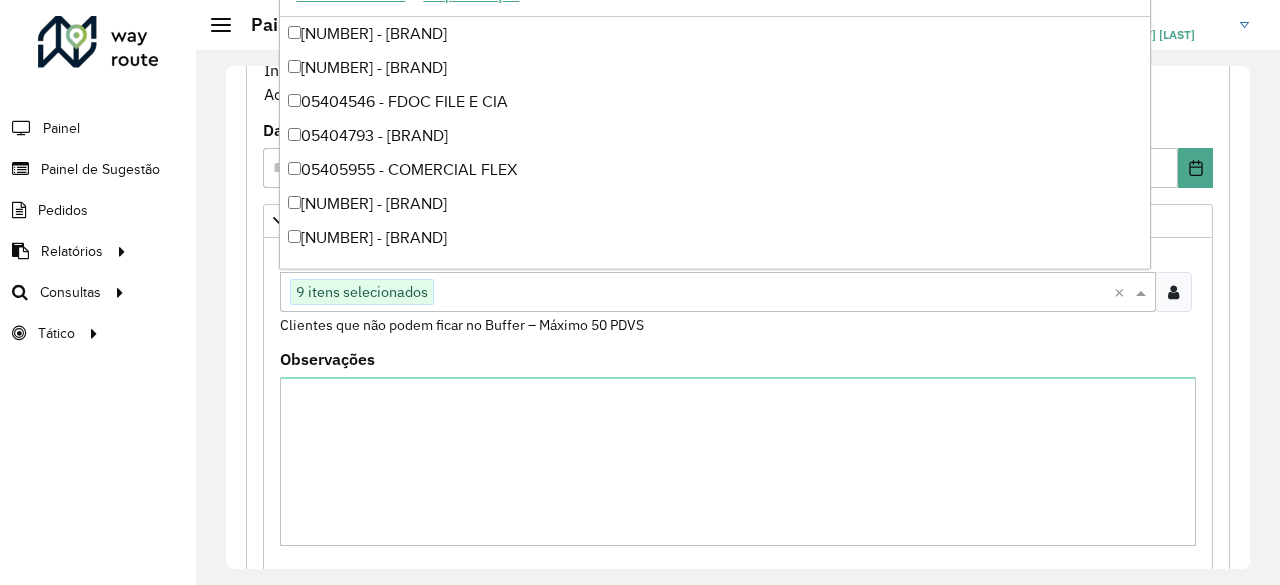 paste on "**********" 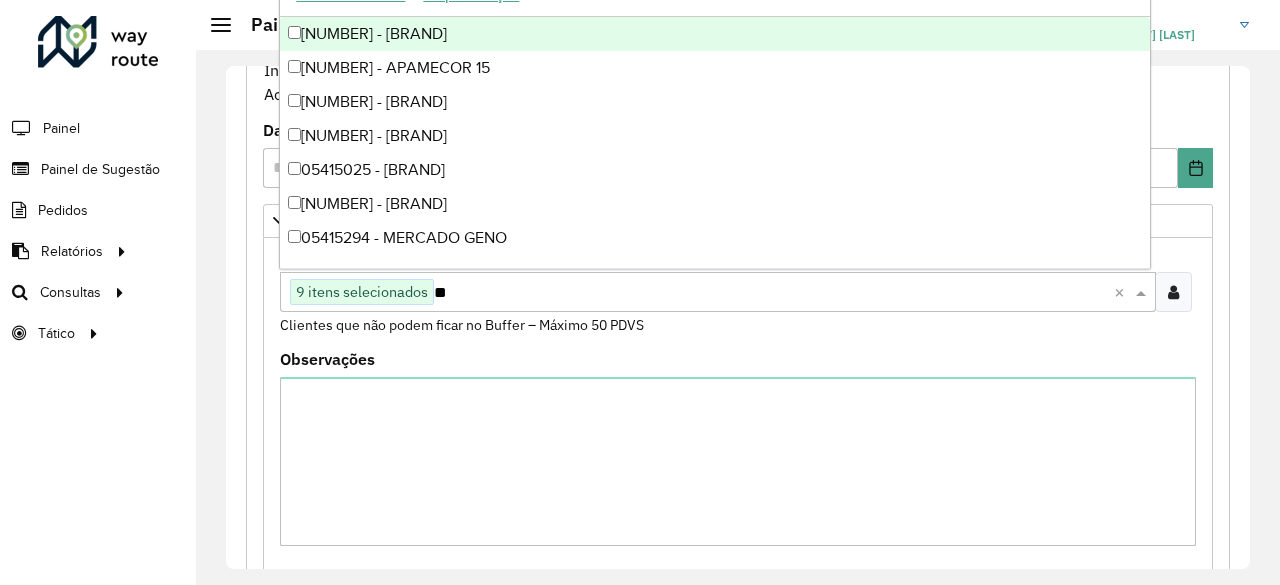 type on "*" 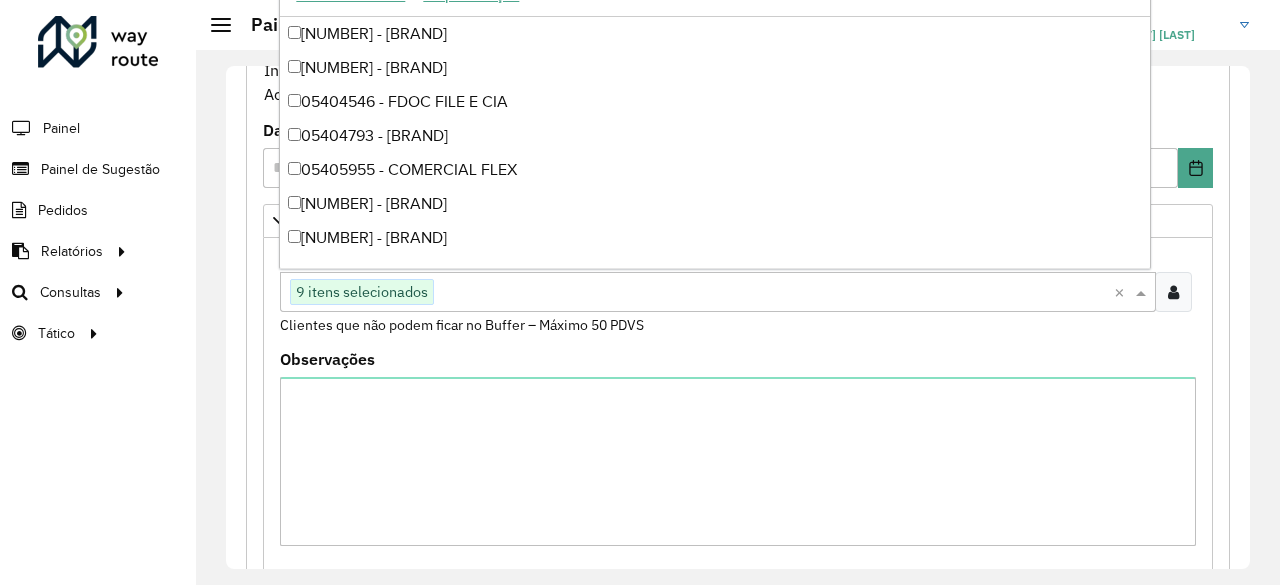 paste on "**********" 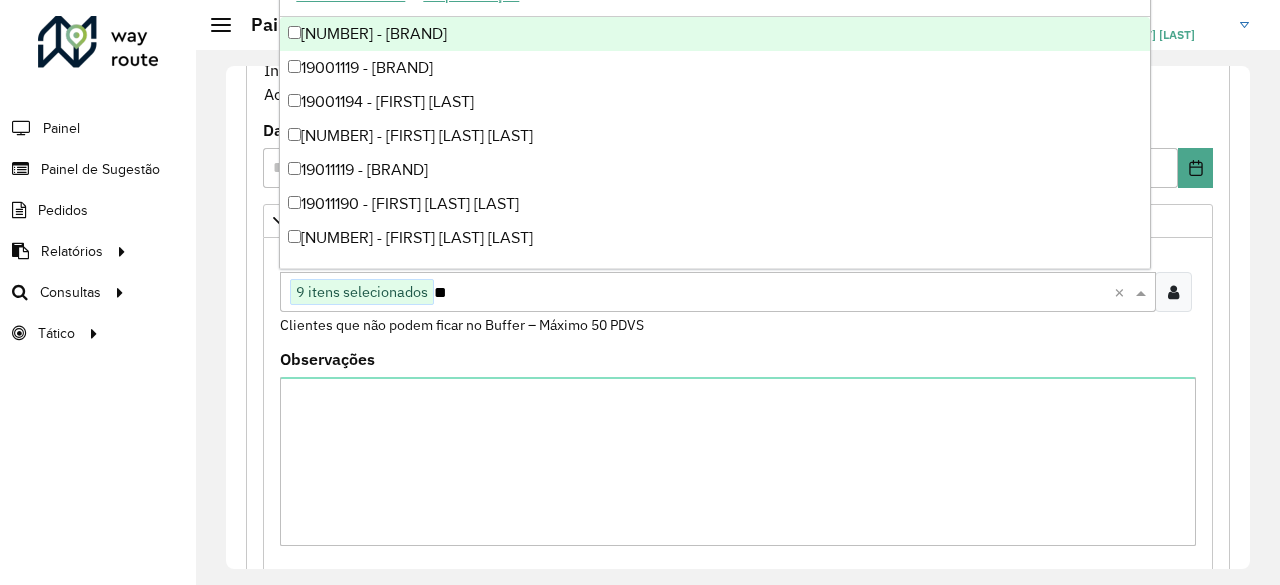 type on "*" 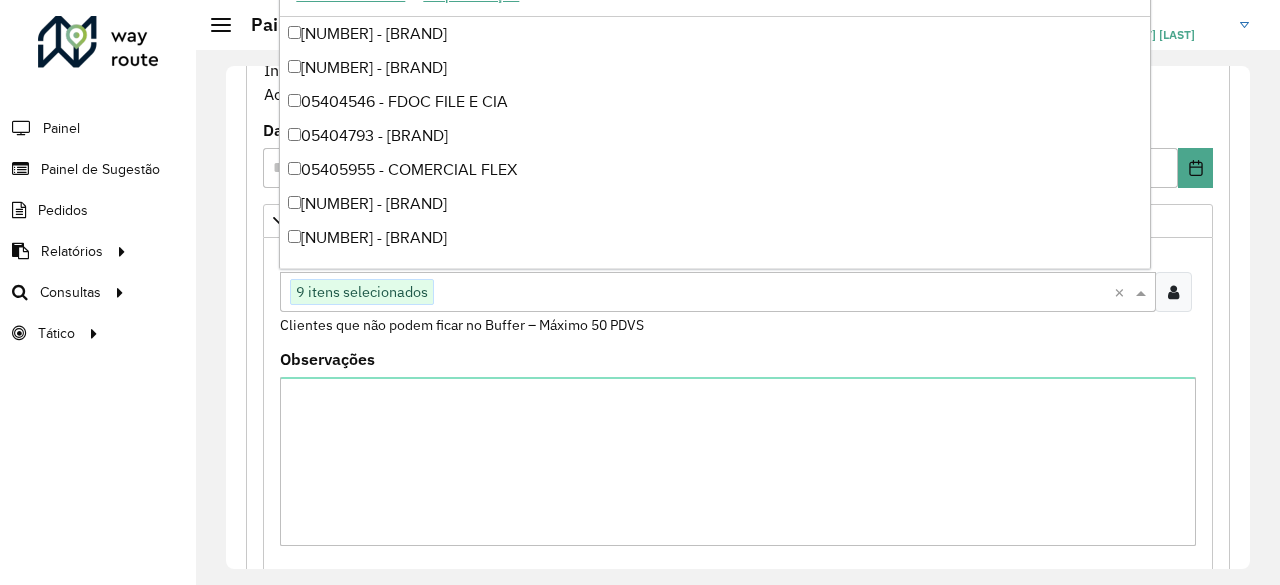paste on "**********" 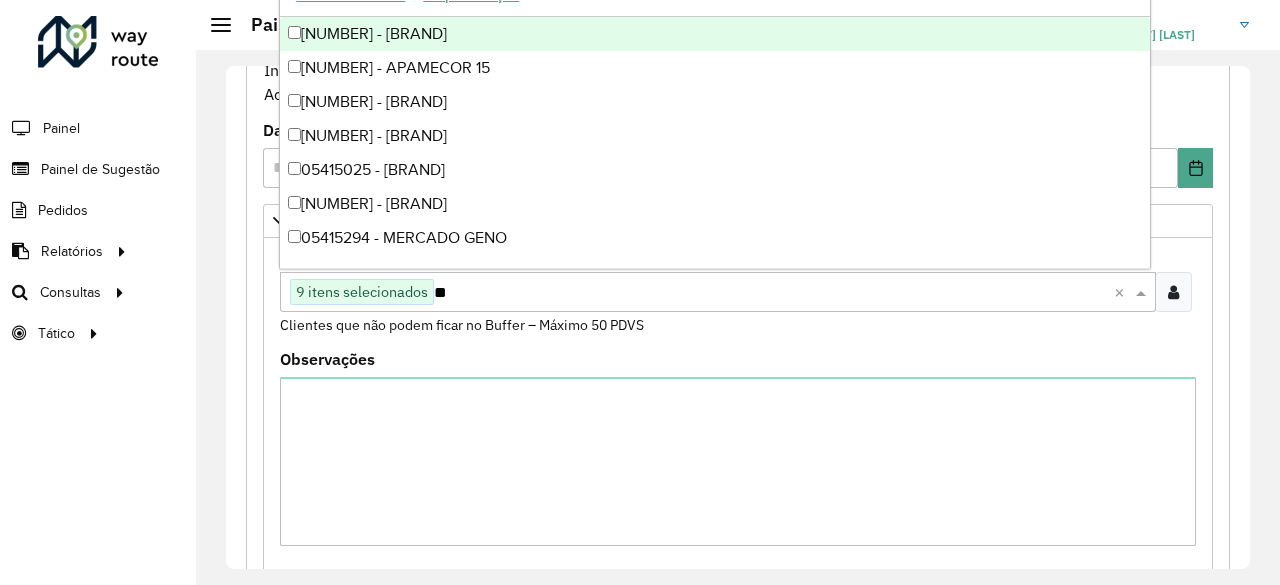 type on "*" 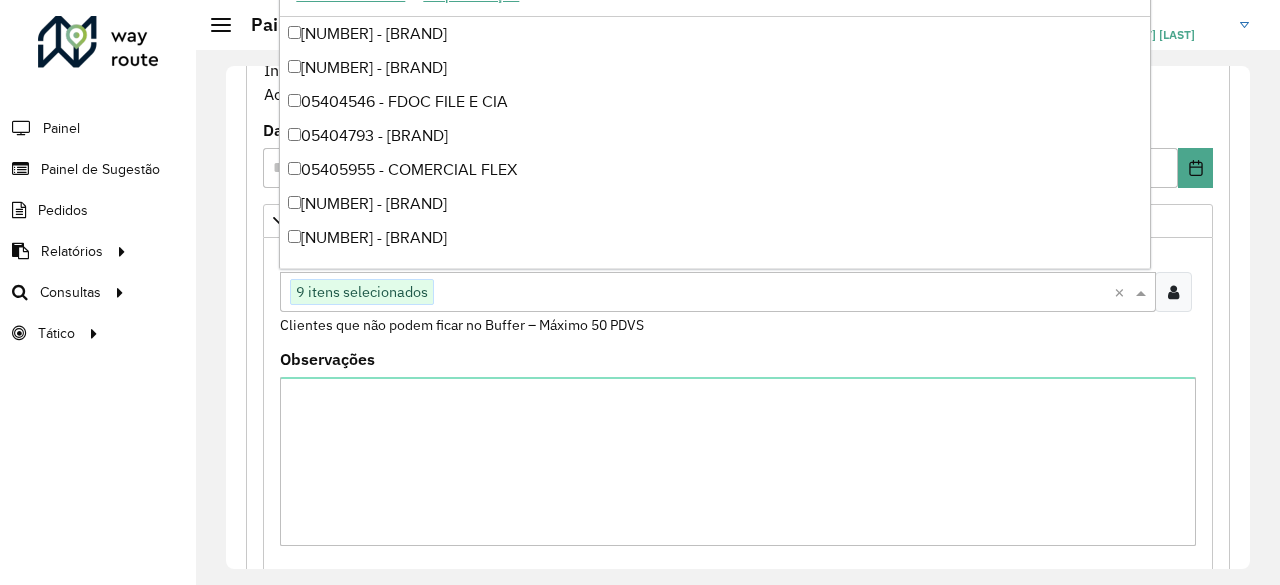 paste on "*****" 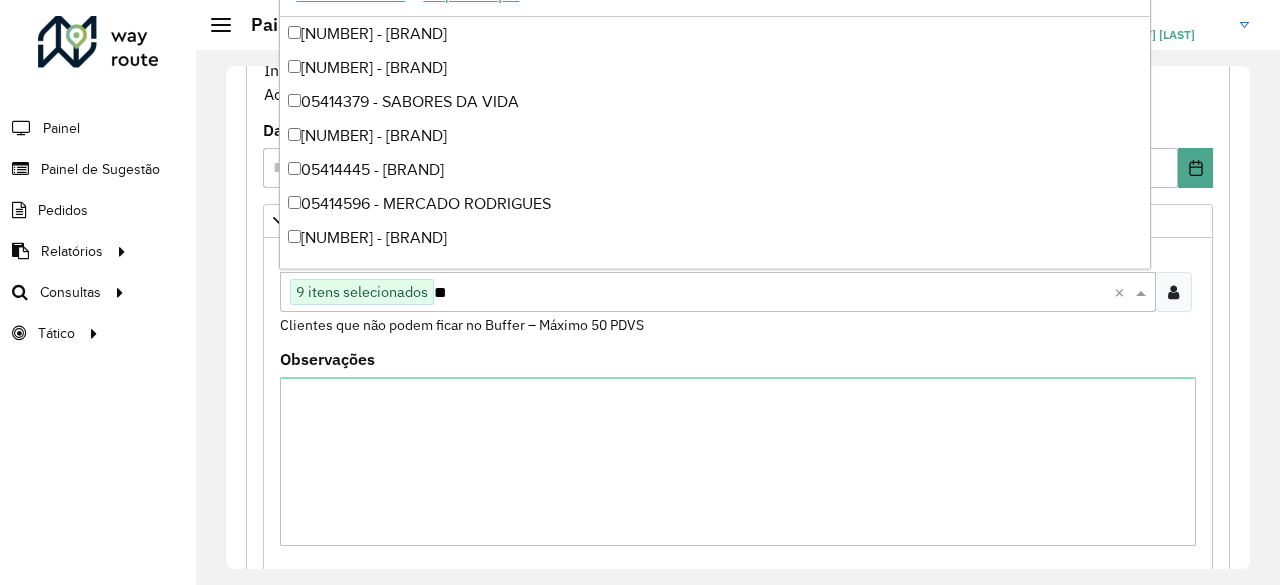 type on "*" 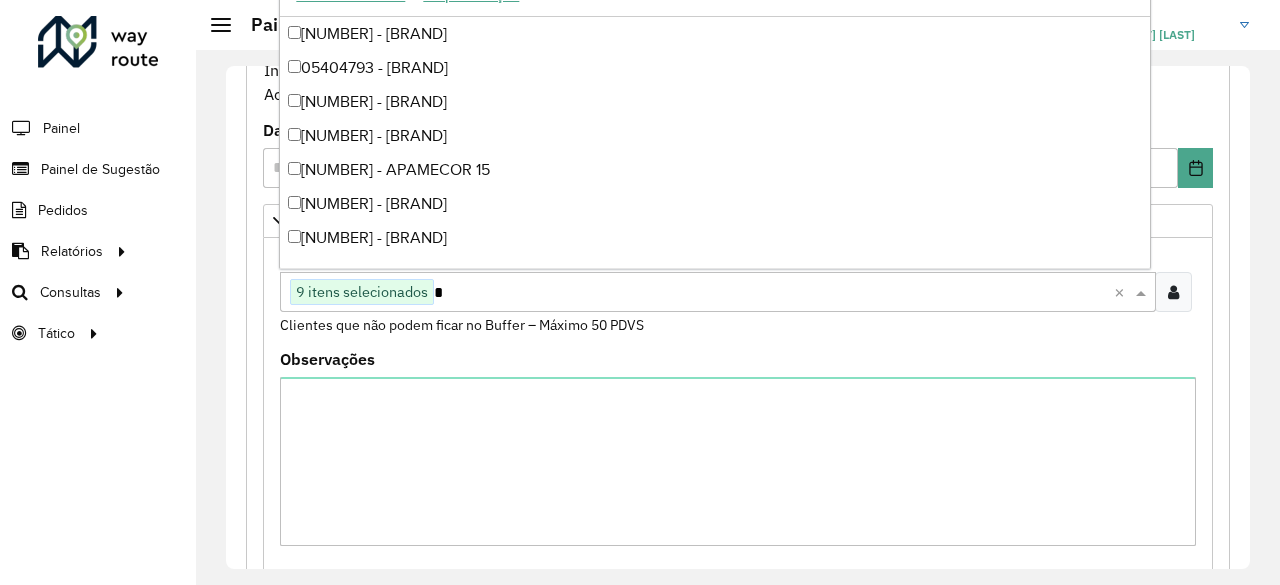 type 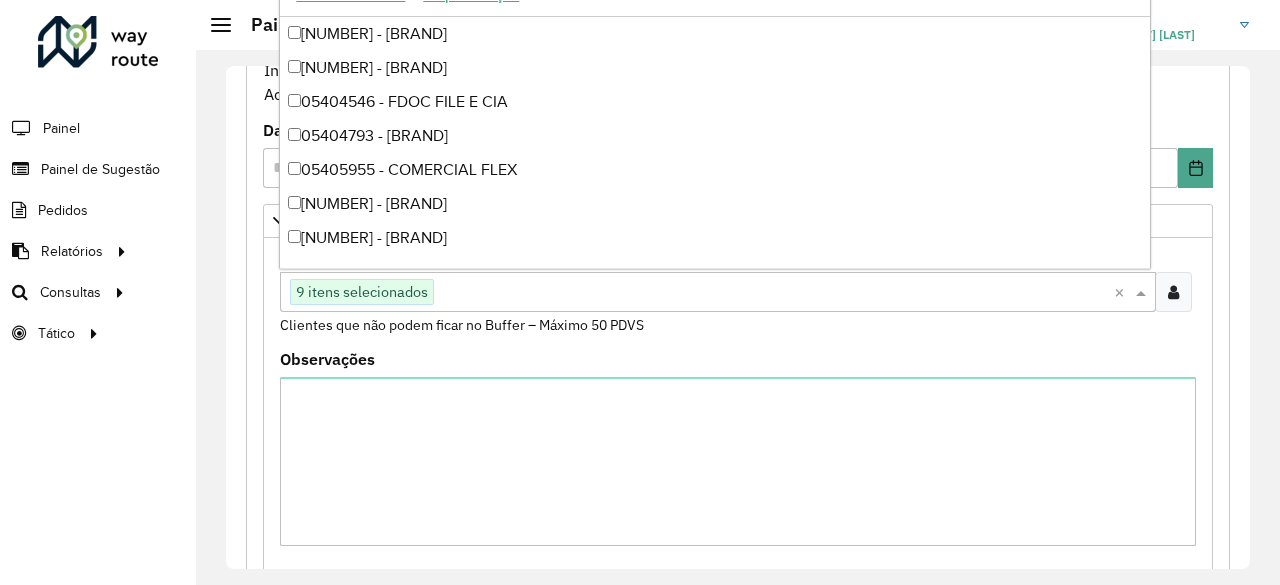 click on "Clientes  Clique no botão para buscar clientes 9 itens selecionados × Clientes que não podem ficar no Buffer – Máximo 50 PDVS" at bounding box center (738, 299) 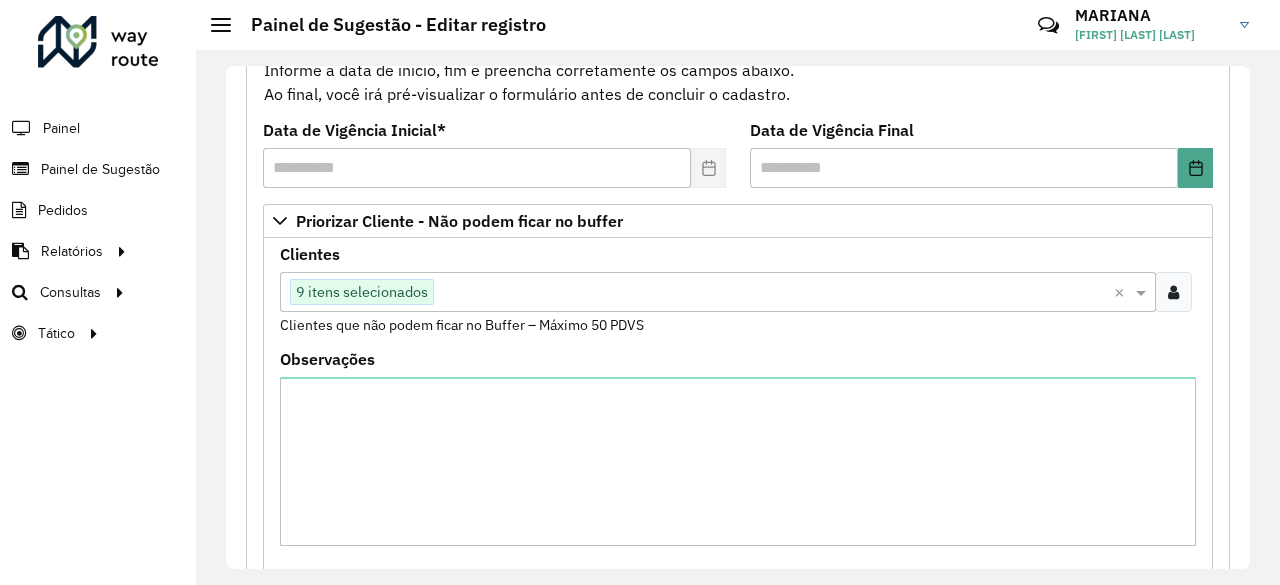 scroll, scrollTop: 734, scrollLeft: 0, axis: vertical 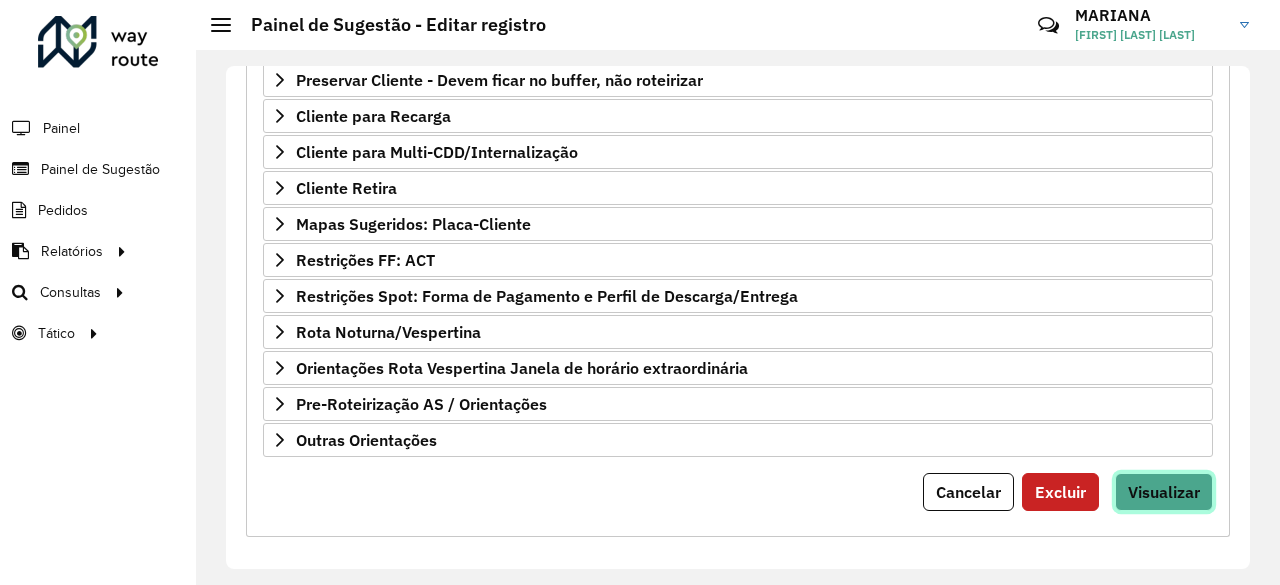 click on "Visualizar" at bounding box center (1164, 492) 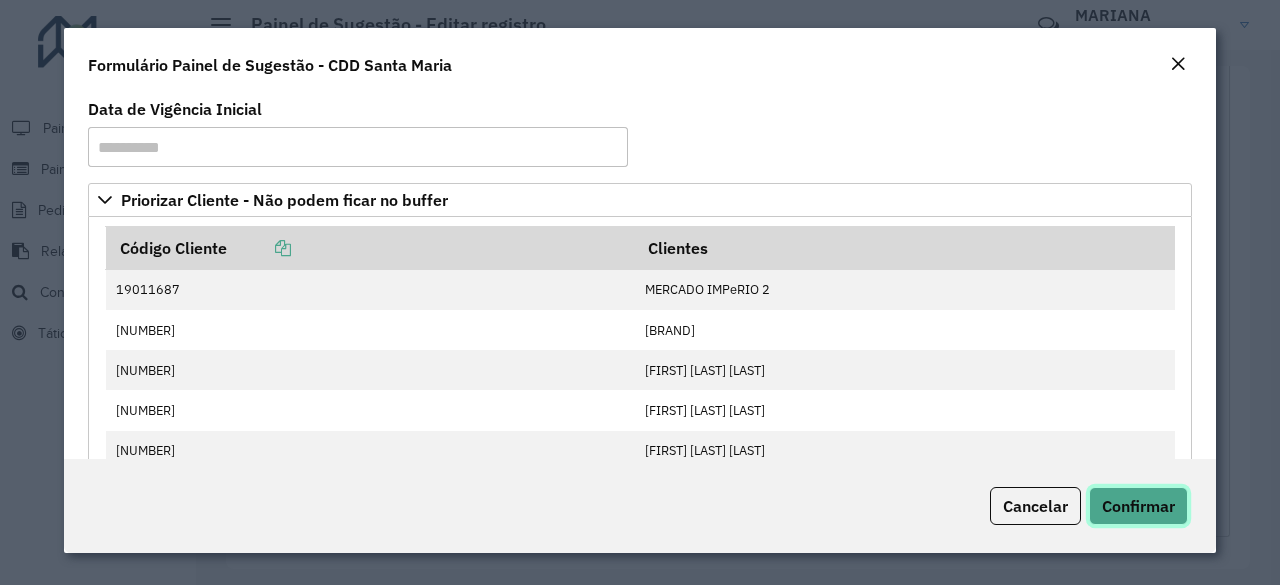 click on "Confirmar" 